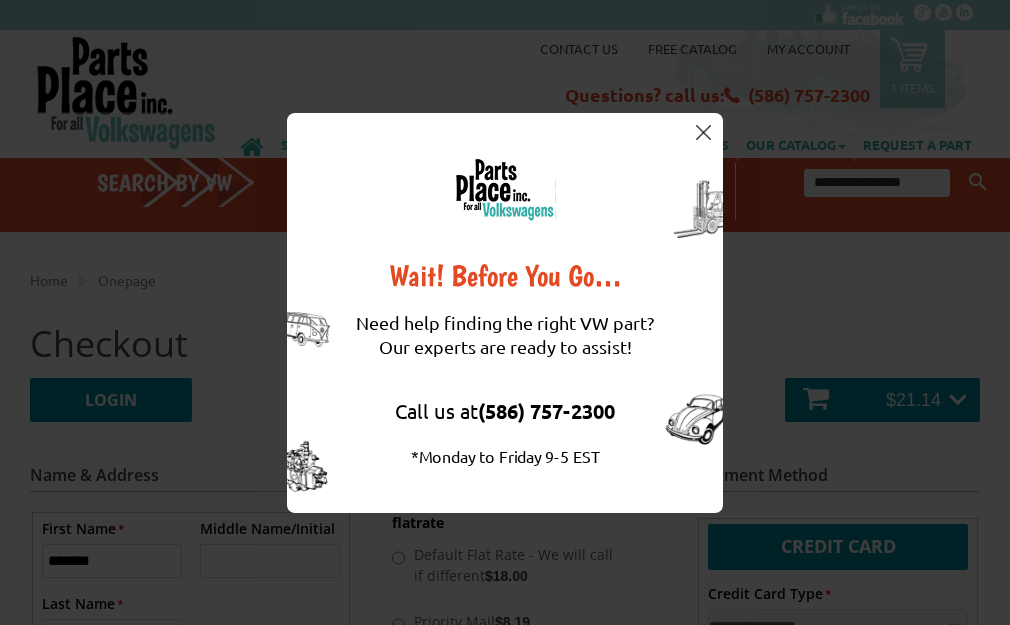 select on "**" 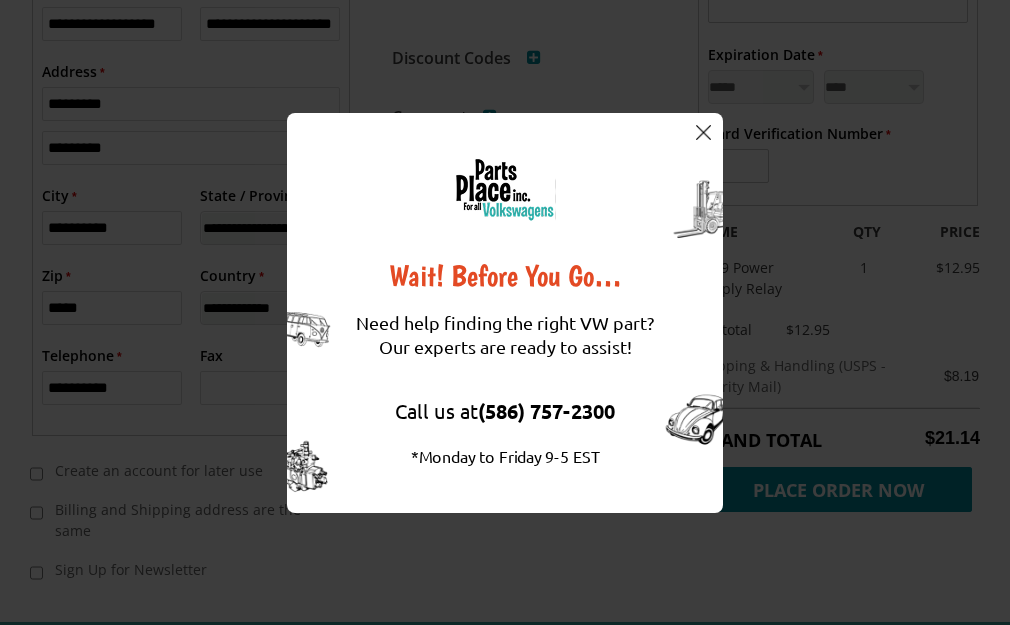 scroll, scrollTop: 694, scrollLeft: 0, axis: vertical 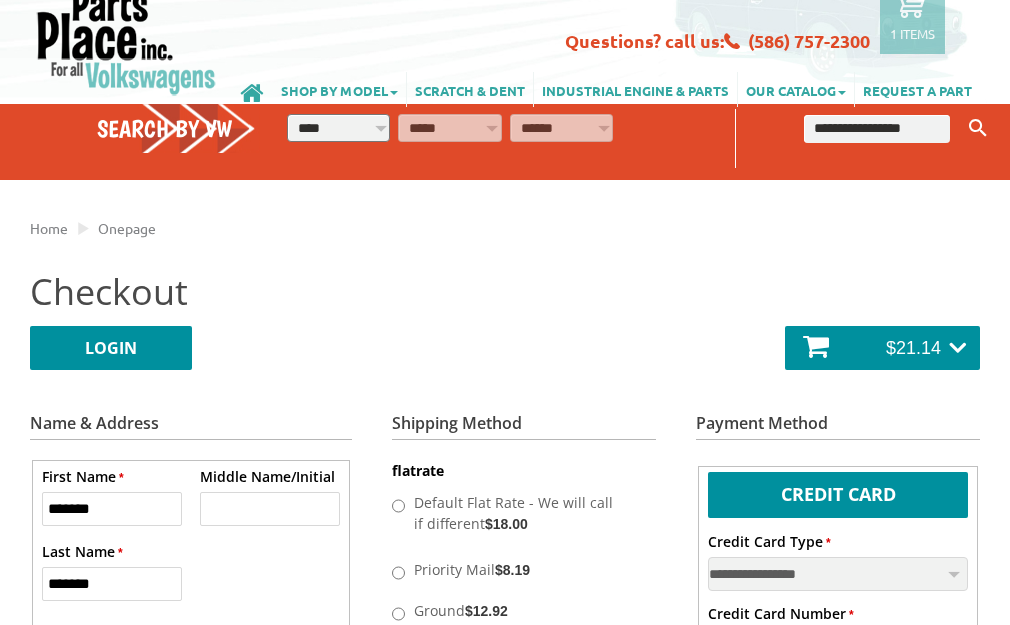 click on "**********" at bounding box center (338, 128) 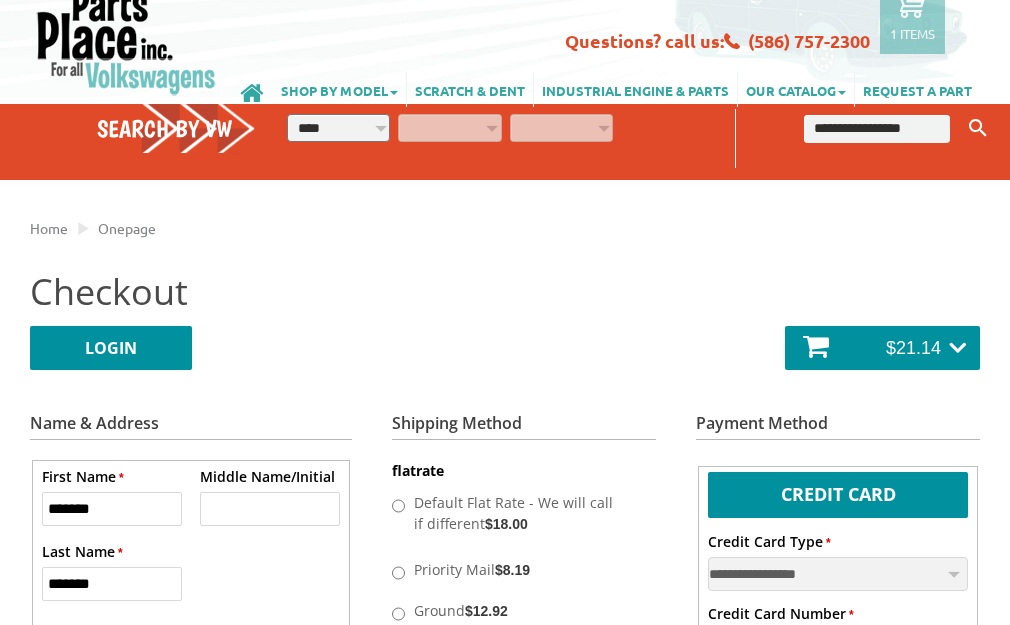 select 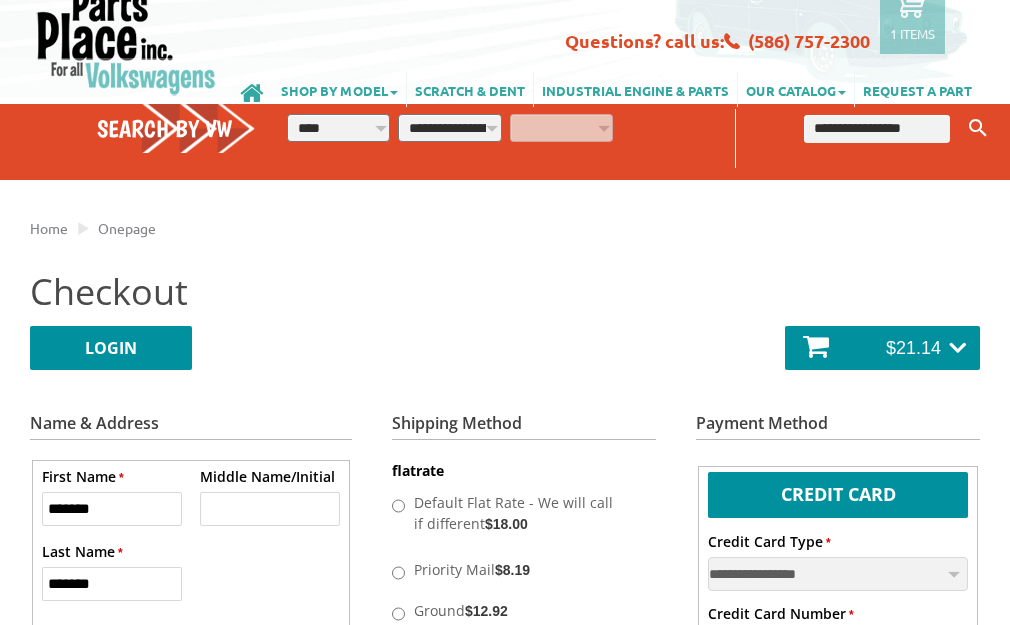 click on "**********" at bounding box center (449, 128) 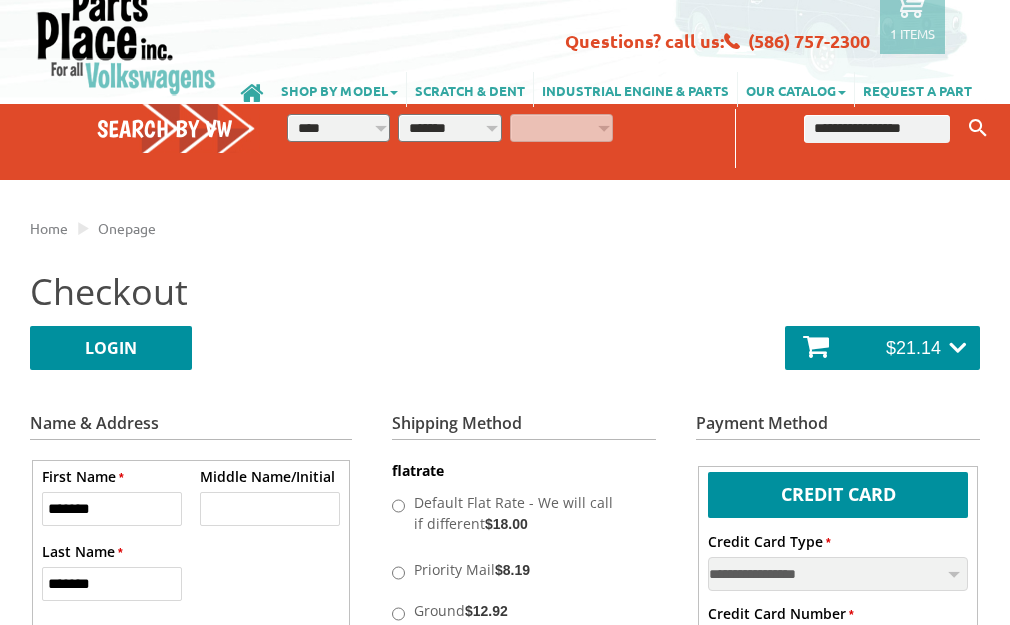 click on "**********" at bounding box center (449, 128) 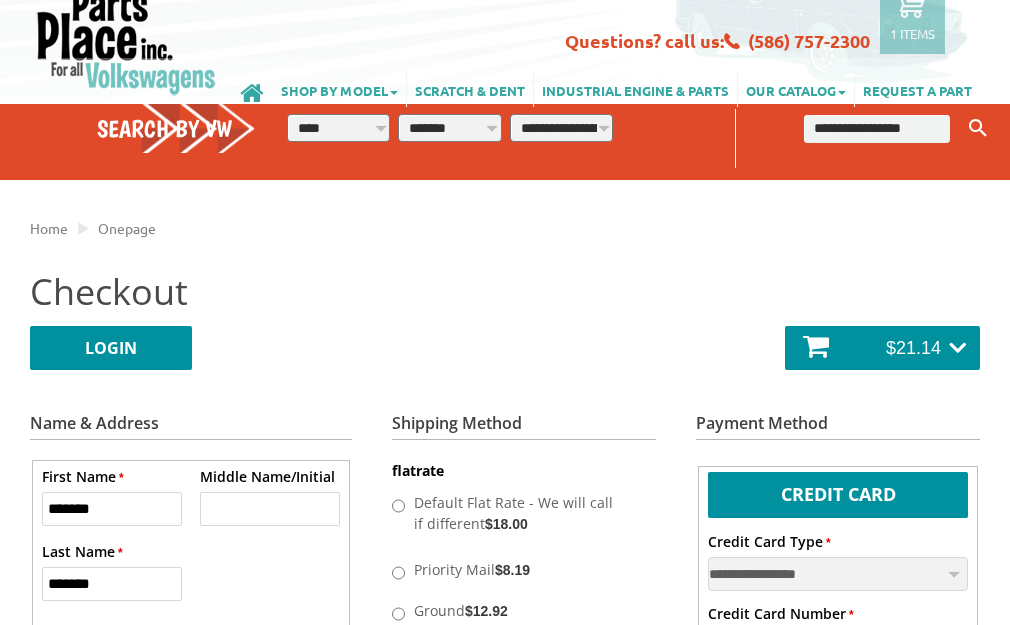 click on "**********" at bounding box center (561, 128) 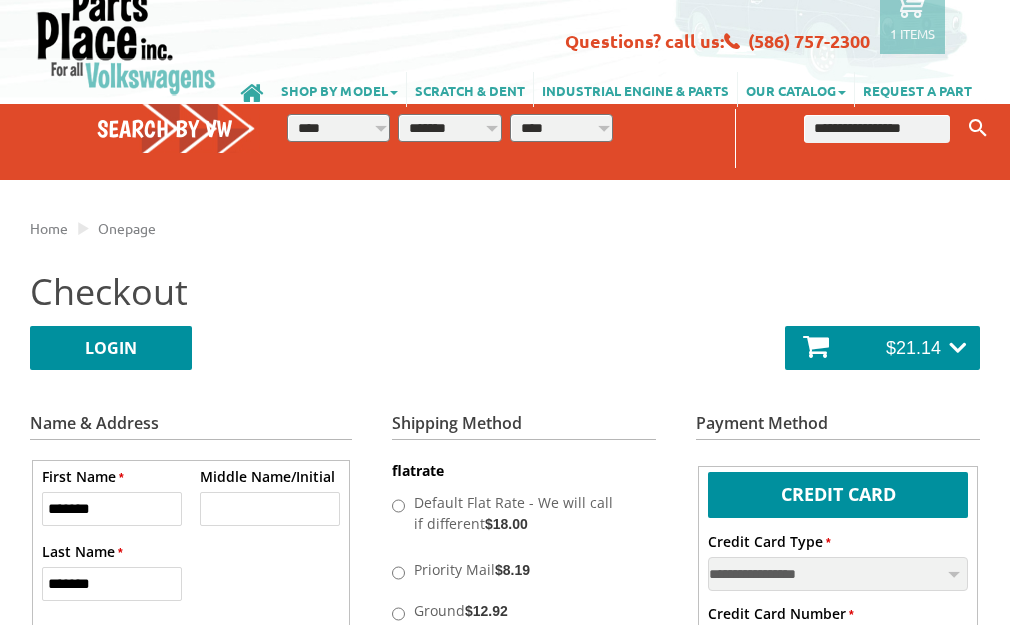 click on "**********" at bounding box center [561, 128] 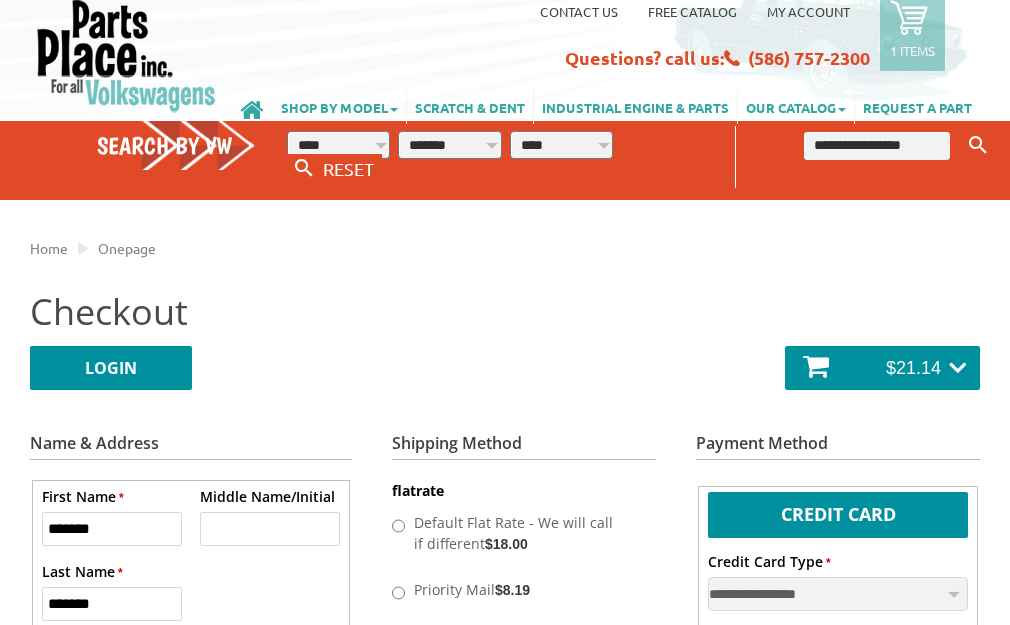 scroll, scrollTop: 0, scrollLeft: 0, axis: both 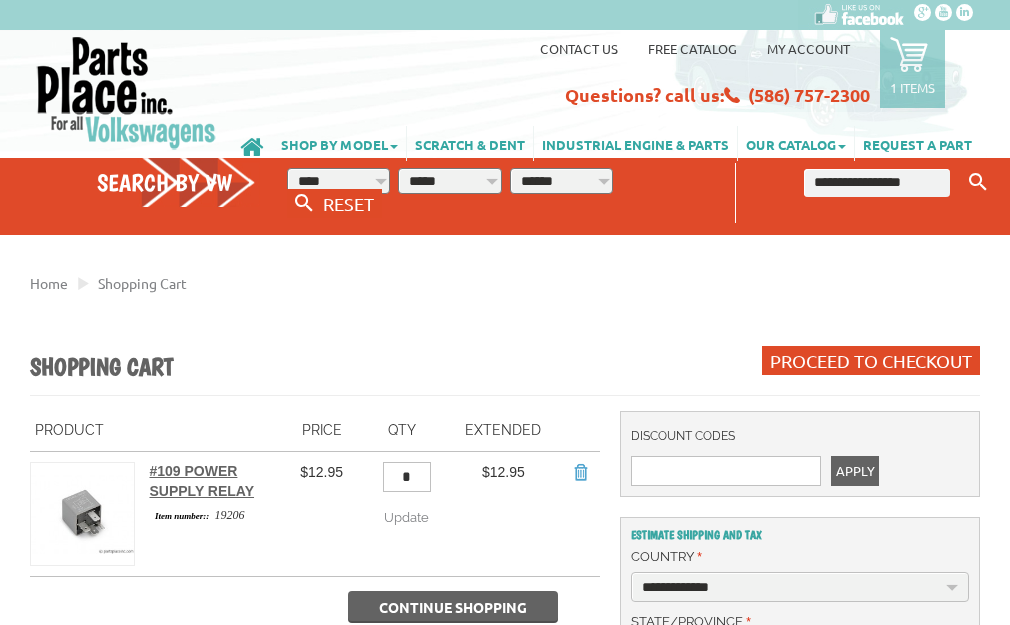 select on "****" 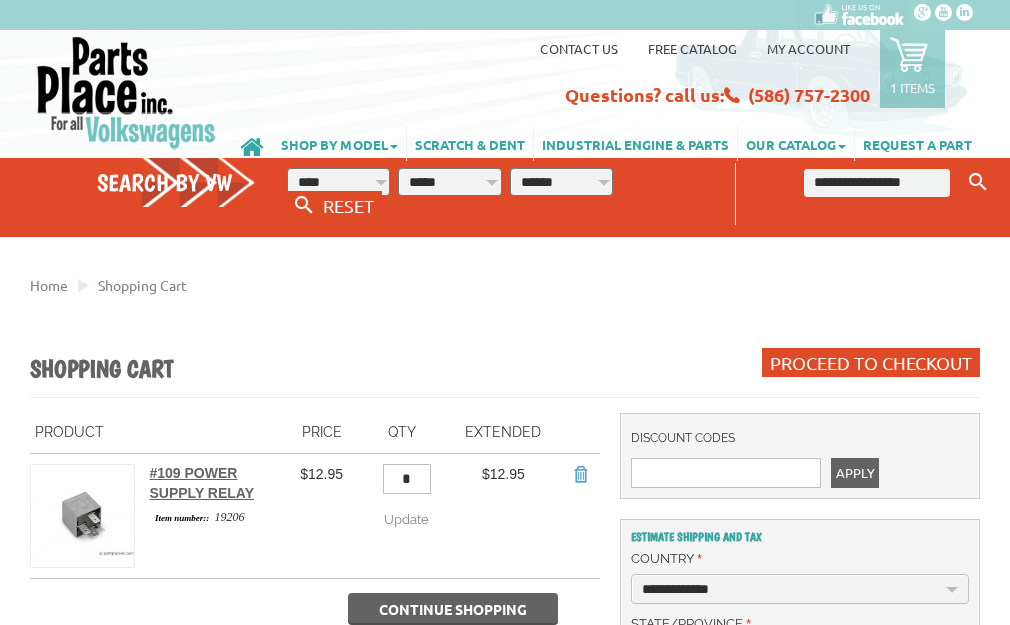 scroll, scrollTop: 666, scrollLeft: 0, axis: vertical 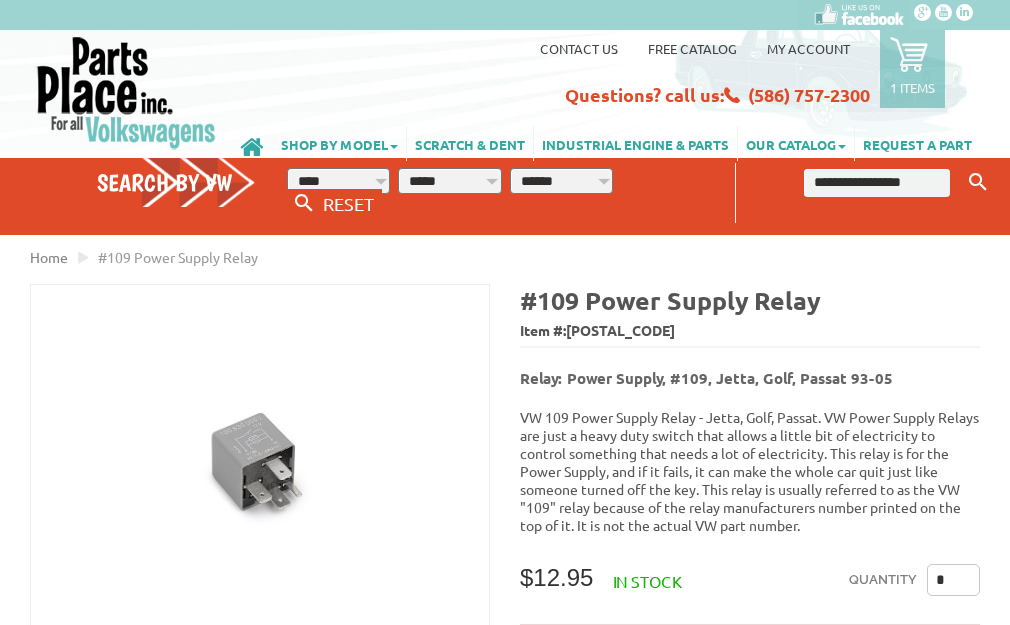 select on "****" 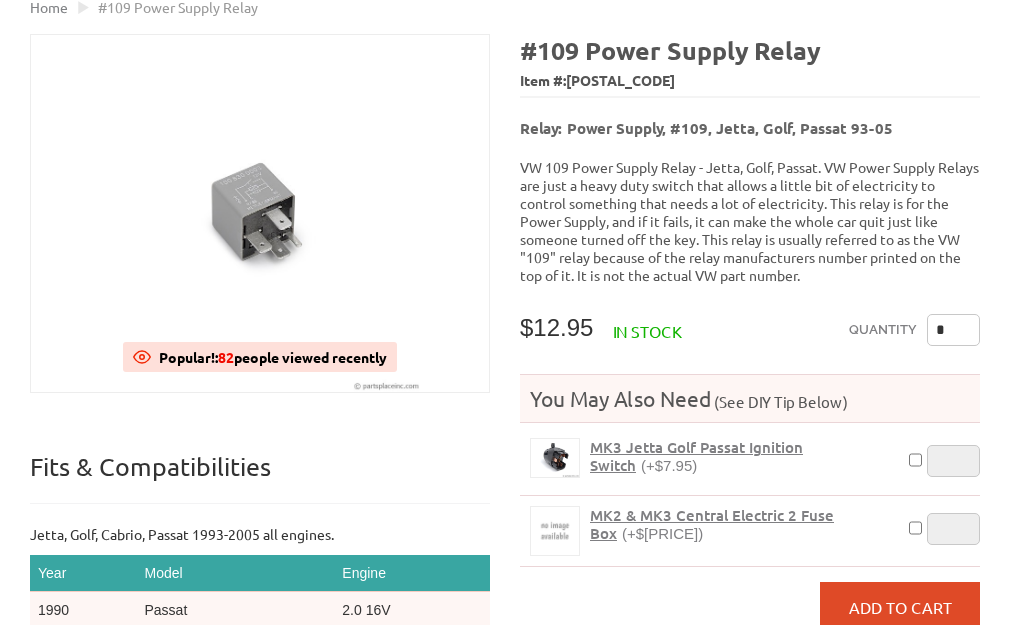 scroll, scrollTop: 252, scrollLeft: 0, axis: vertical 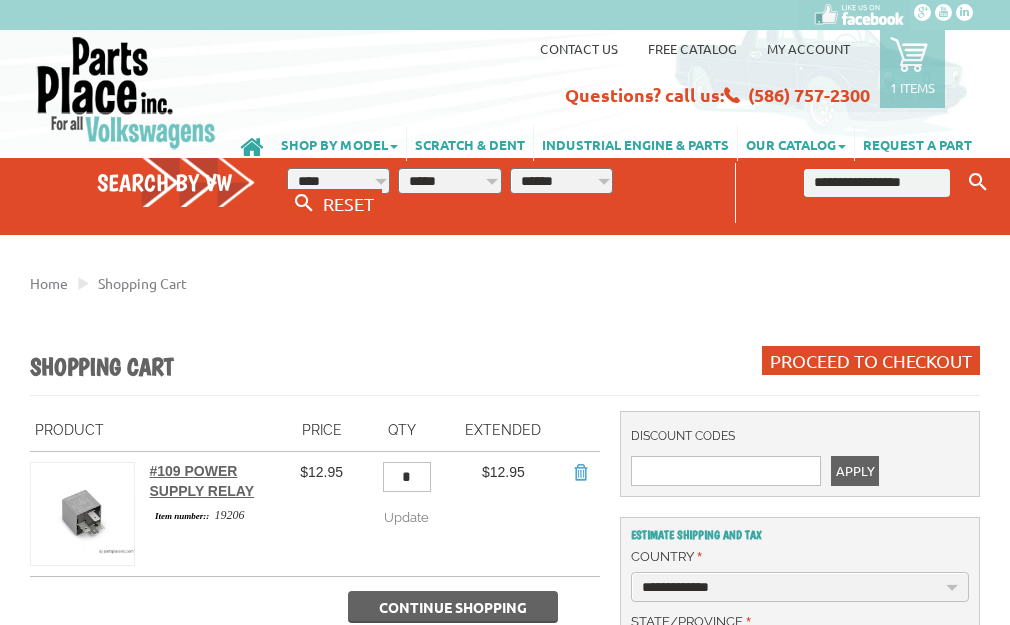 select on "****" 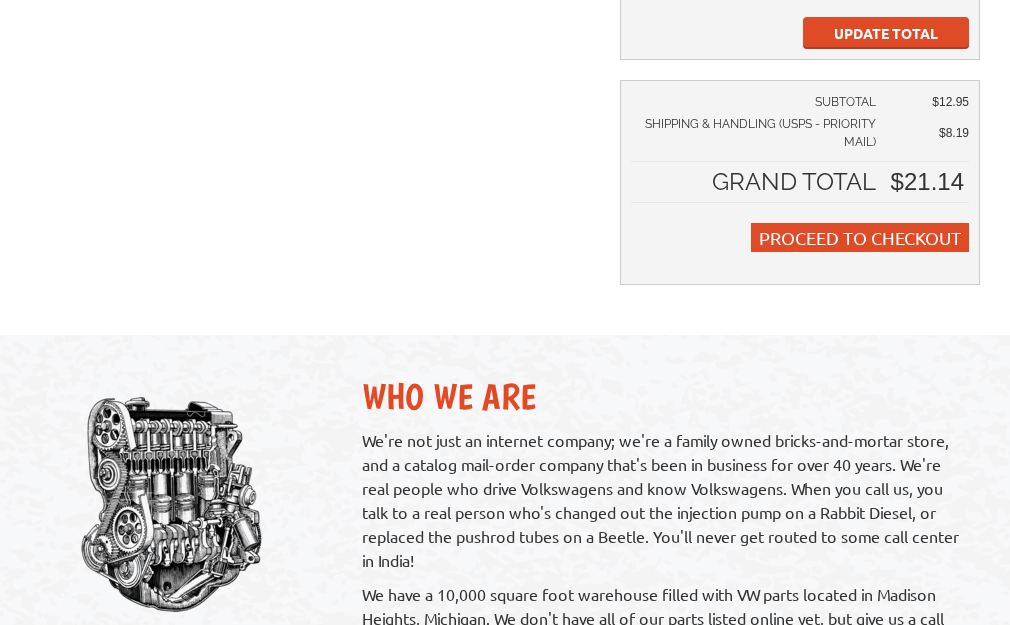 scroll, scrollTop: 961, scrollLeft: 0, axis: vertical 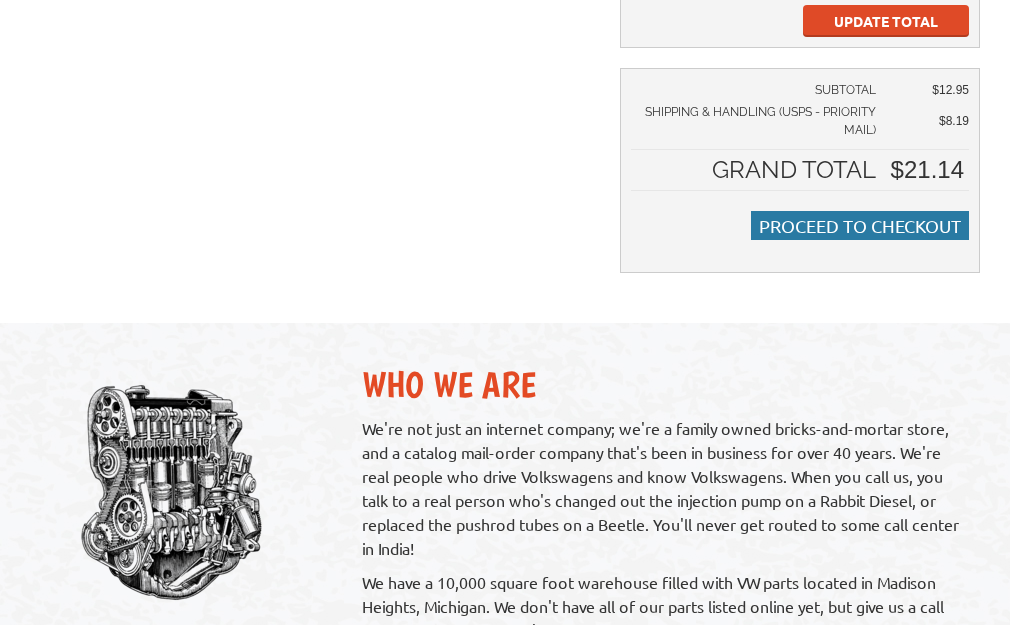 click on "Proceed to Checkout" at bounding box center [860, 225] 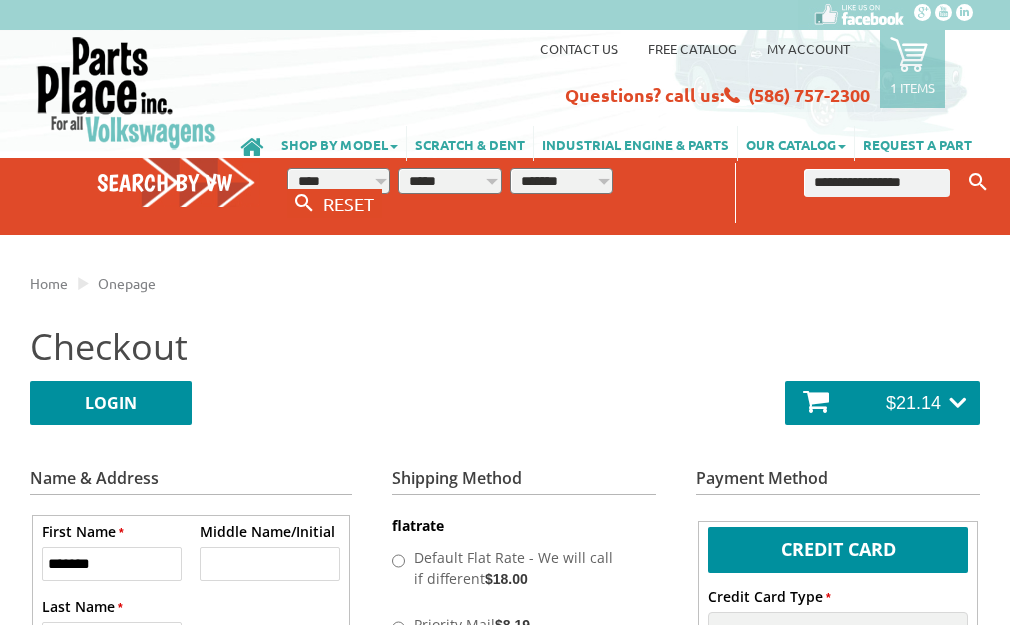 select on "**" 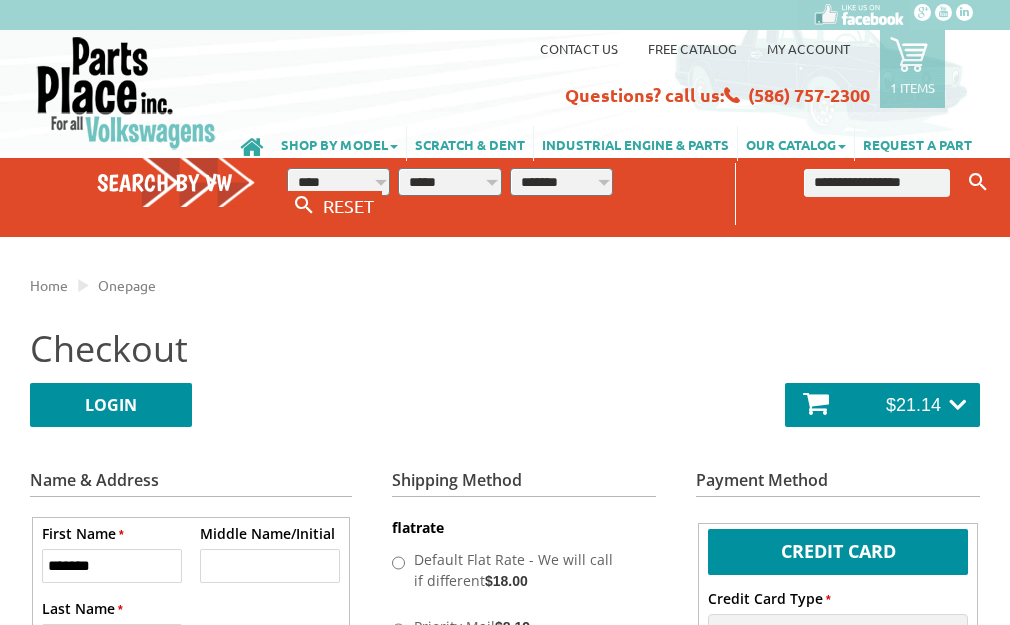 scroll, scrollTop: 0, scrollLeft: 0, axis: both 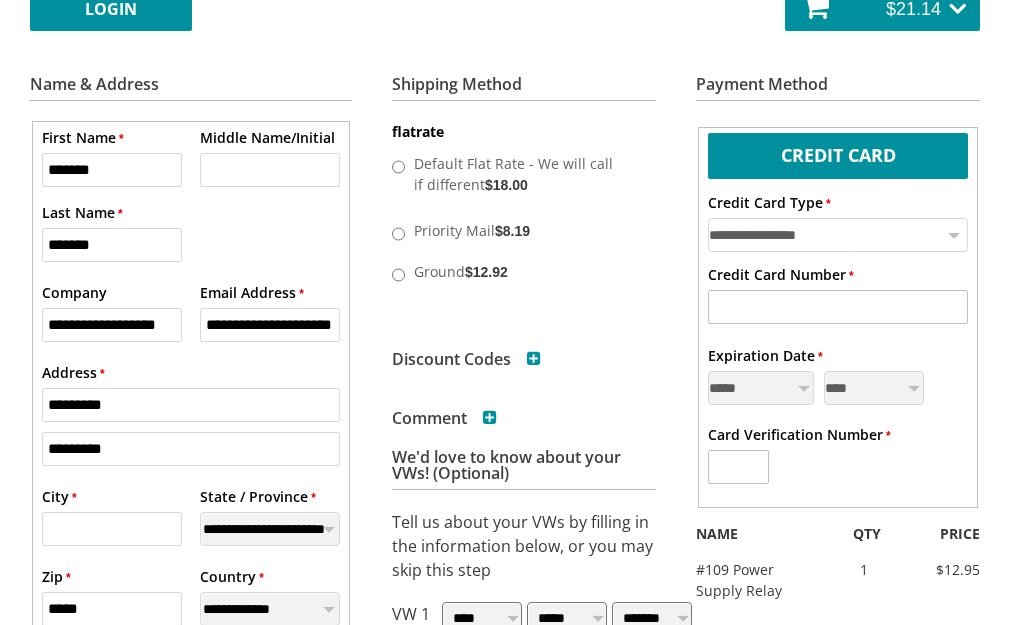 click on "**********" at bounding box center (838, 235) 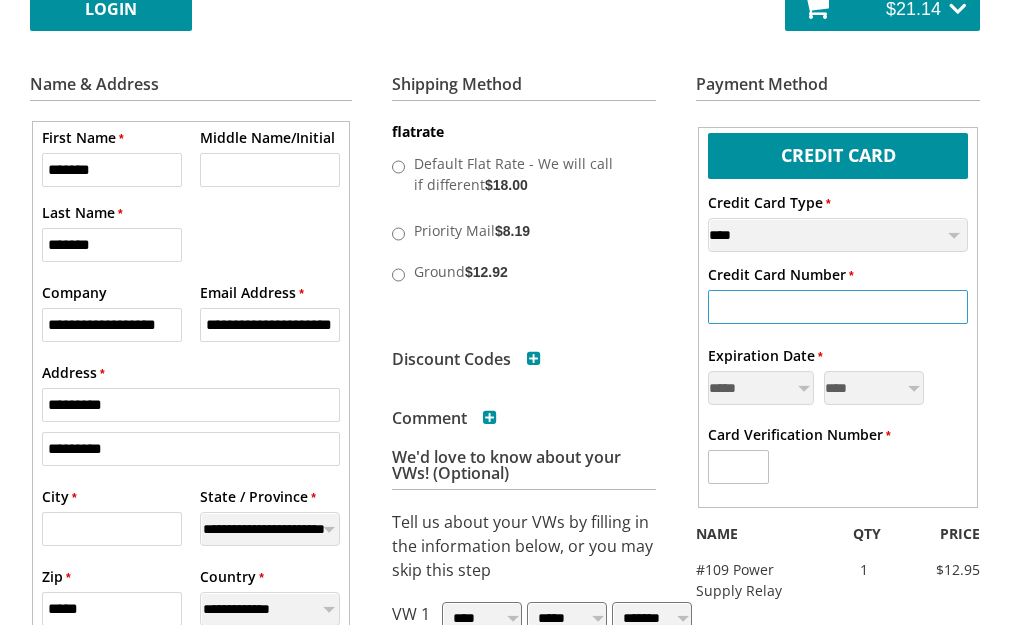 click on "* Credit Card Number" at bounding box center (838, 307) 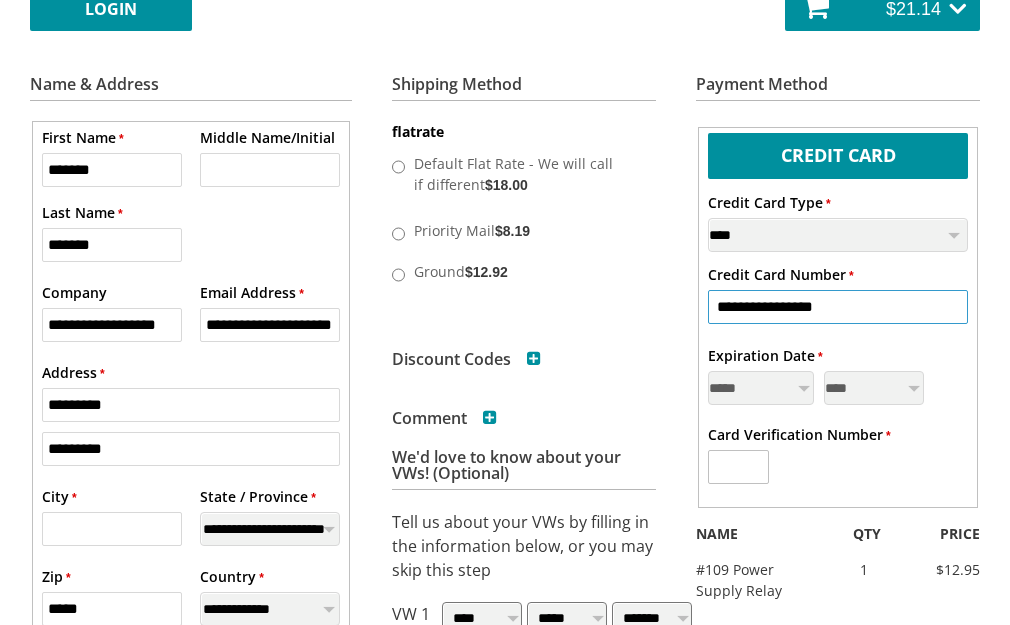 type on "**********" 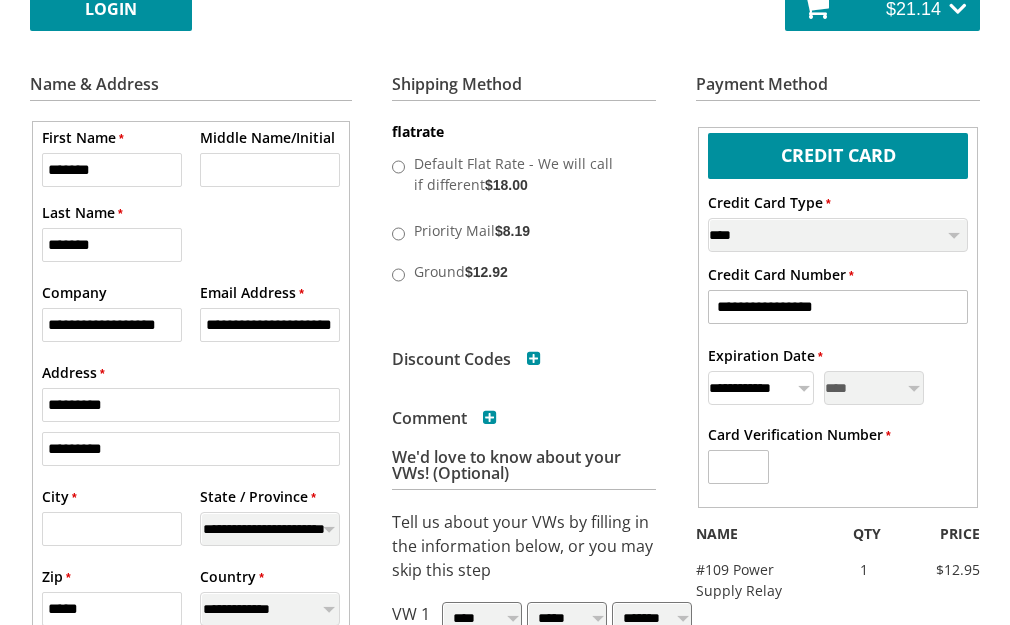 select on "**" 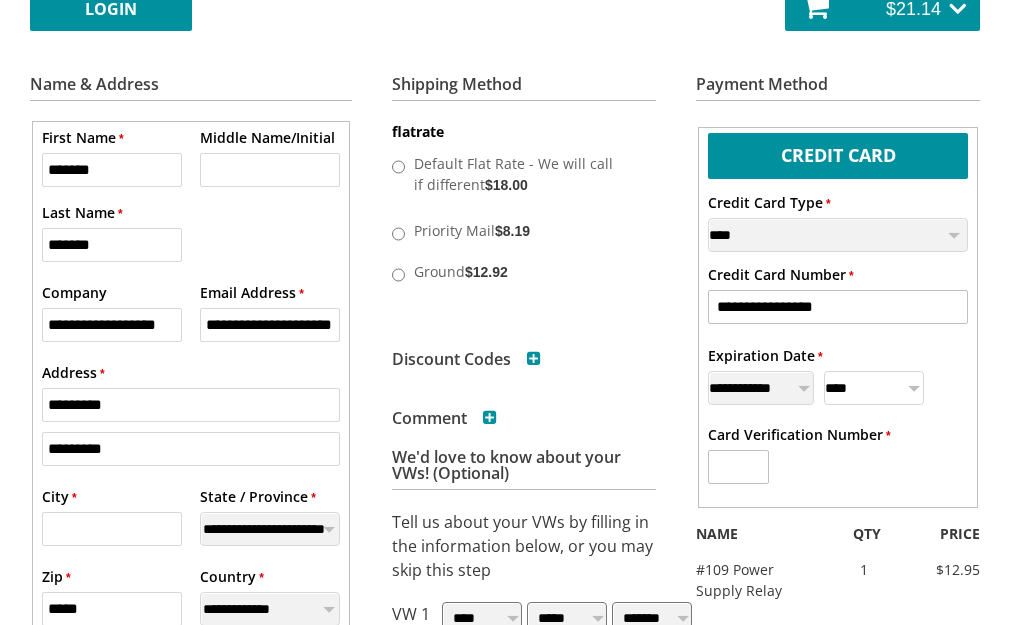 click on "****
****
****
****
****
****
****
****
****
****
****
****" at bounding box center [874, 388] 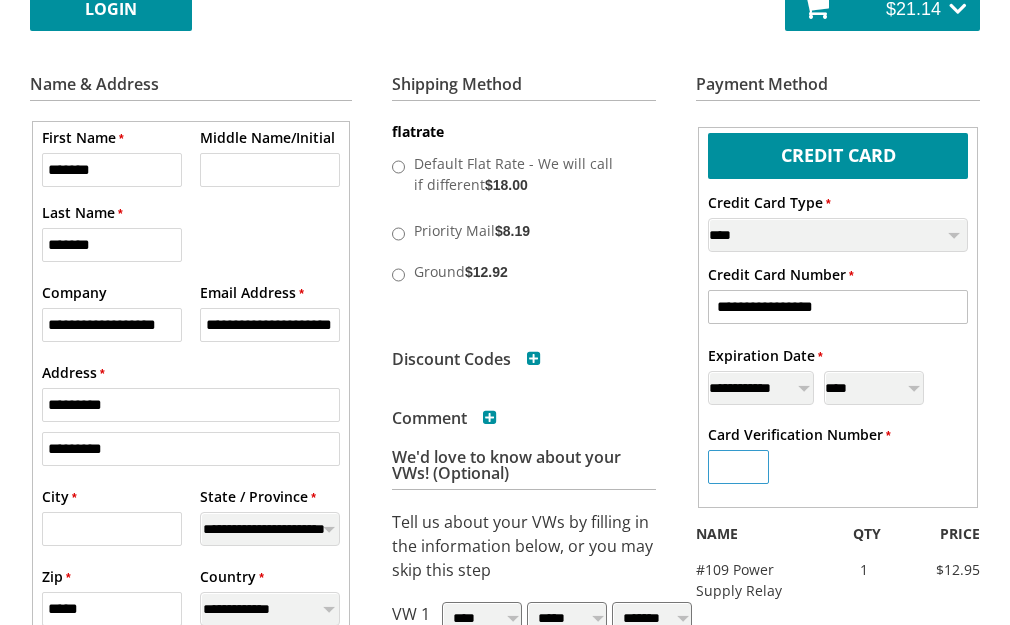 click on "* Card Verification Number" at bounding box center (738, 467) 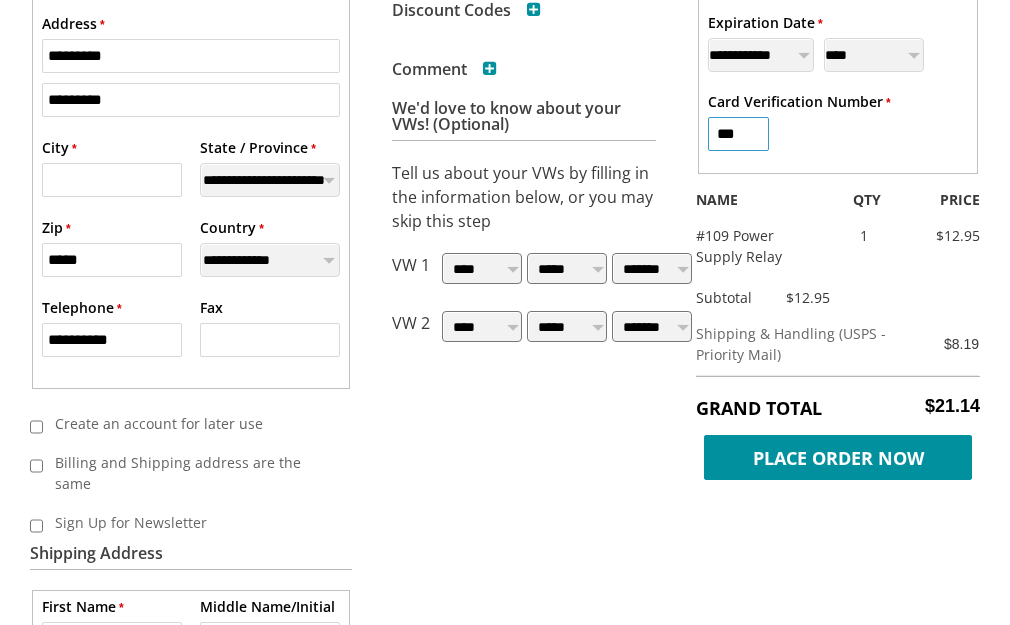 scroll, scrollTop: 748, scrollLeft: 0, axis: vertical 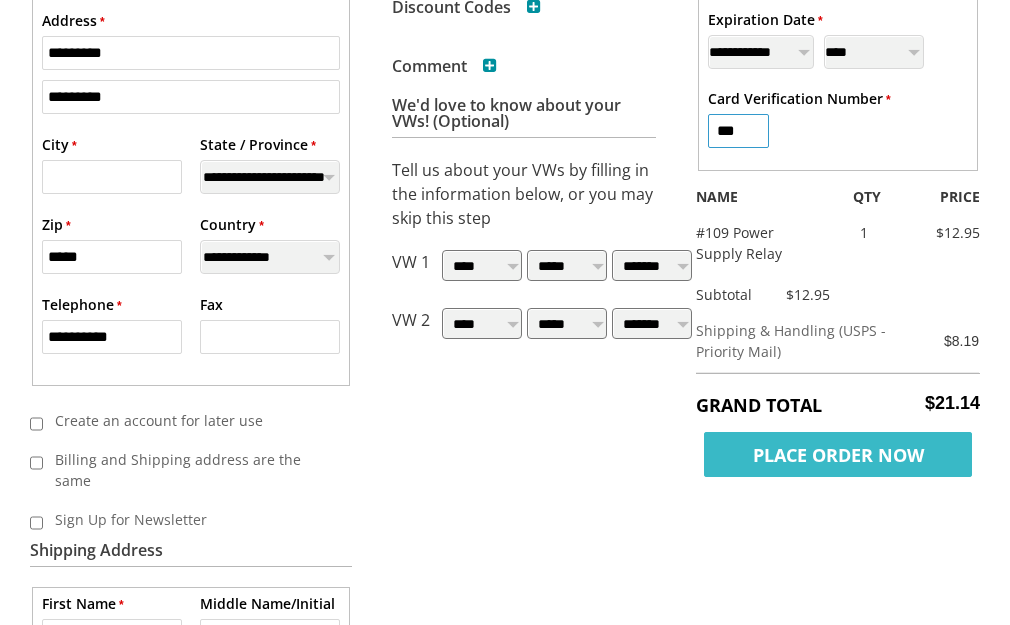 type on "***" 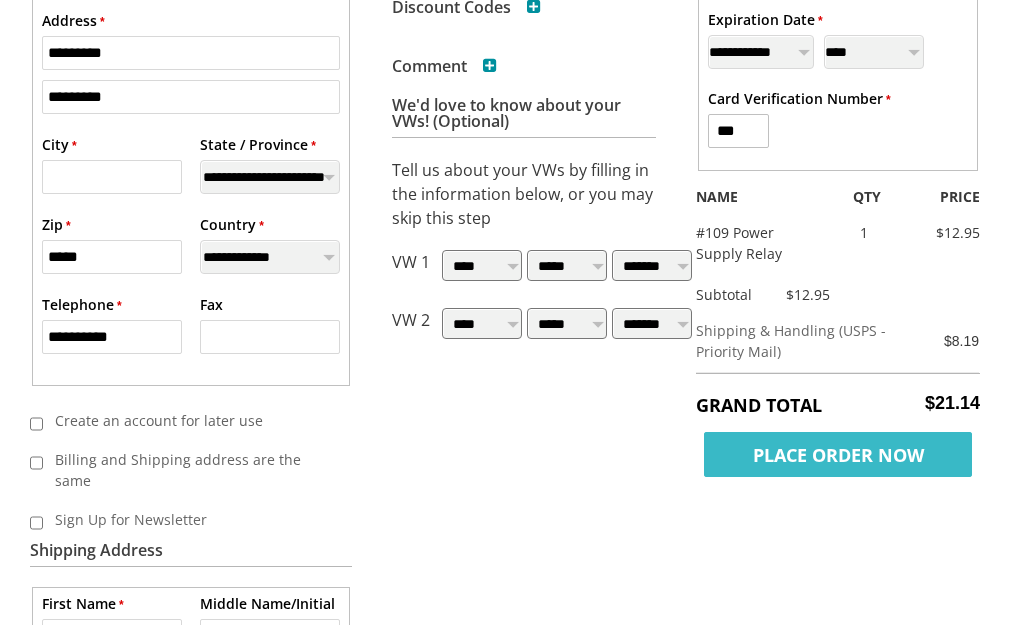 click on "Place Order Now" at bounding box center [838, 454] 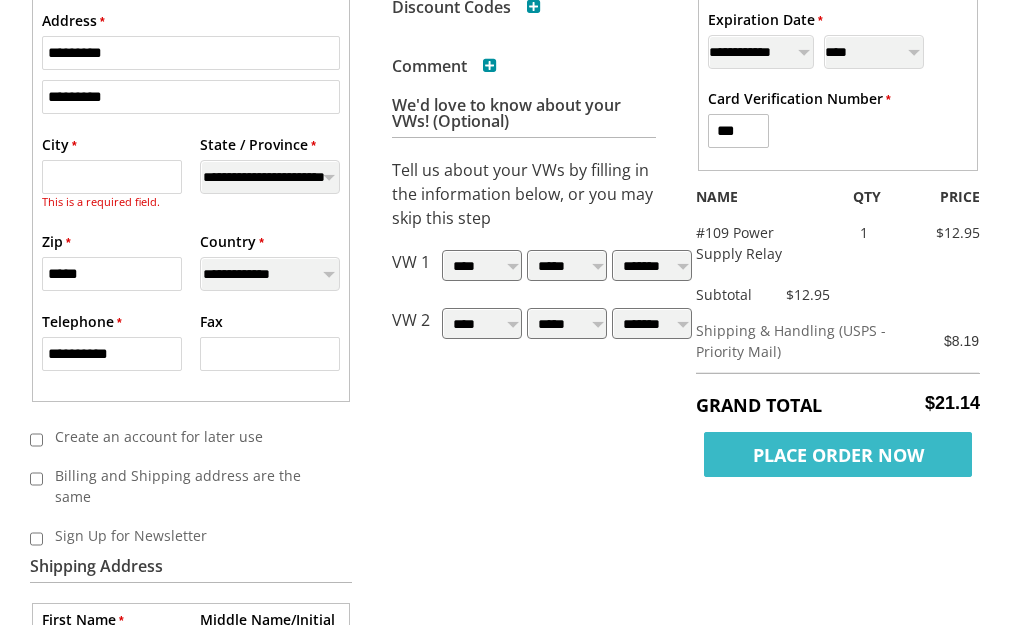 click on "Place Order Now" at bounding box center (838, 454) 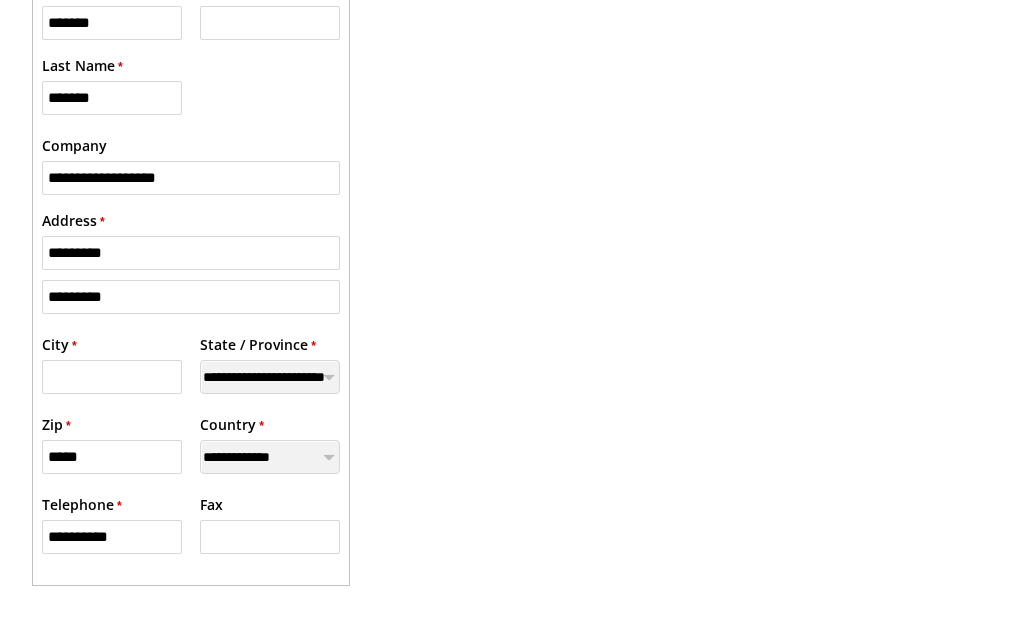 scroll, scrollTop: 777, scrollLeft: 0, axis: vertical 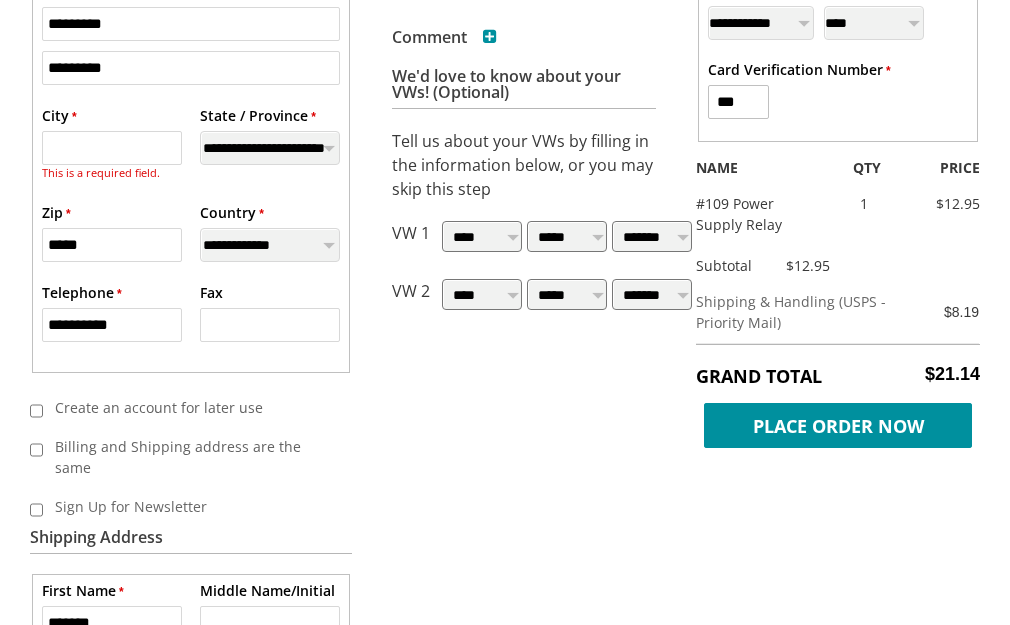click on "* [CITY]" at bounding box center [112, 148] 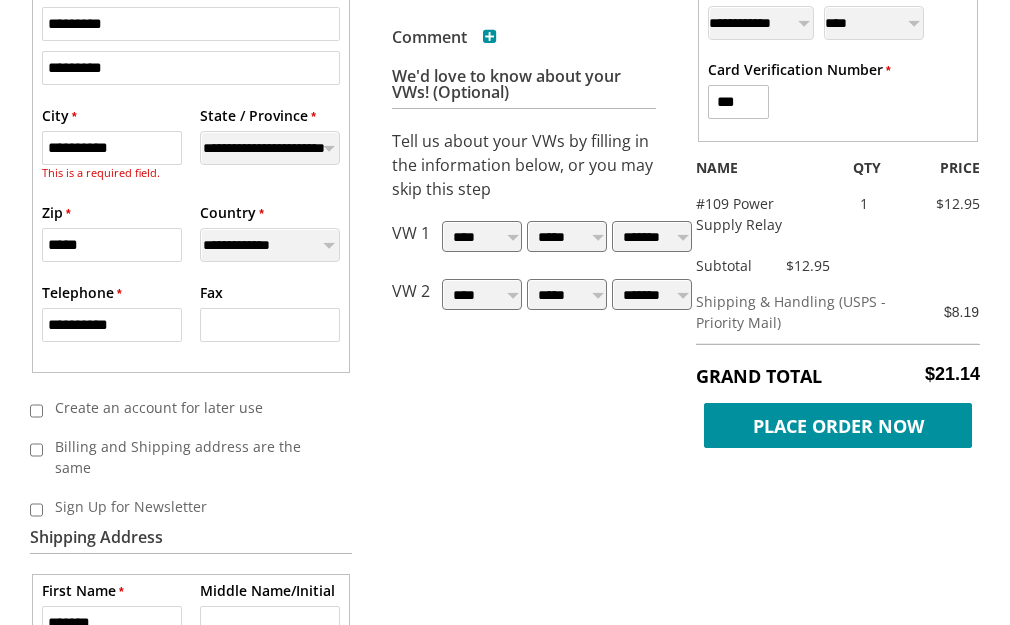 type on "**********" 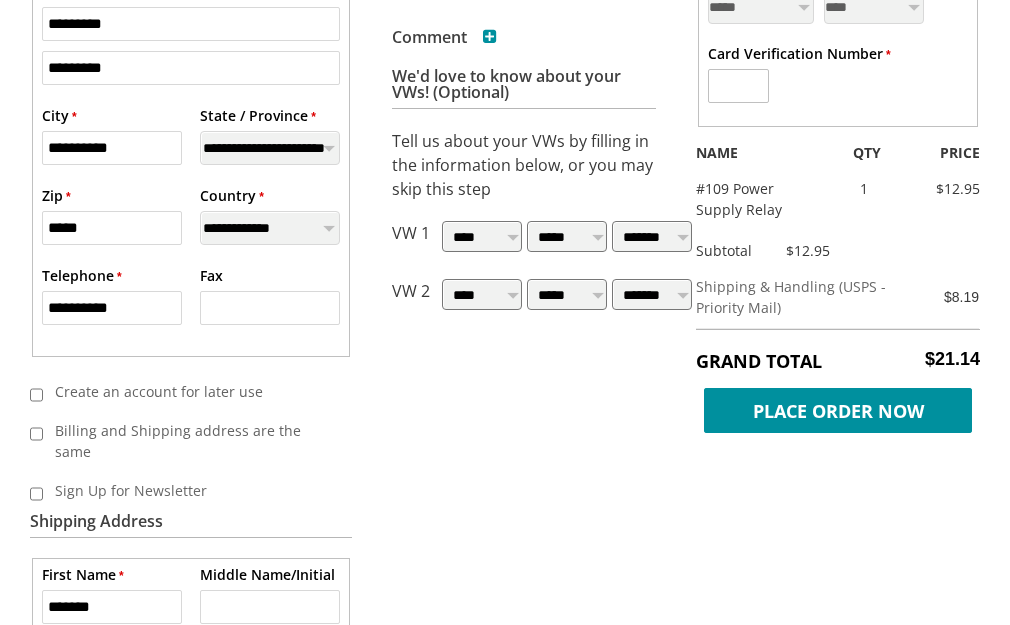 click on "Home
Onepage
Return to cart
Checkout
LOGIN
Login to your Account
* Email Address
* Password" at bounding box center (505, 349) 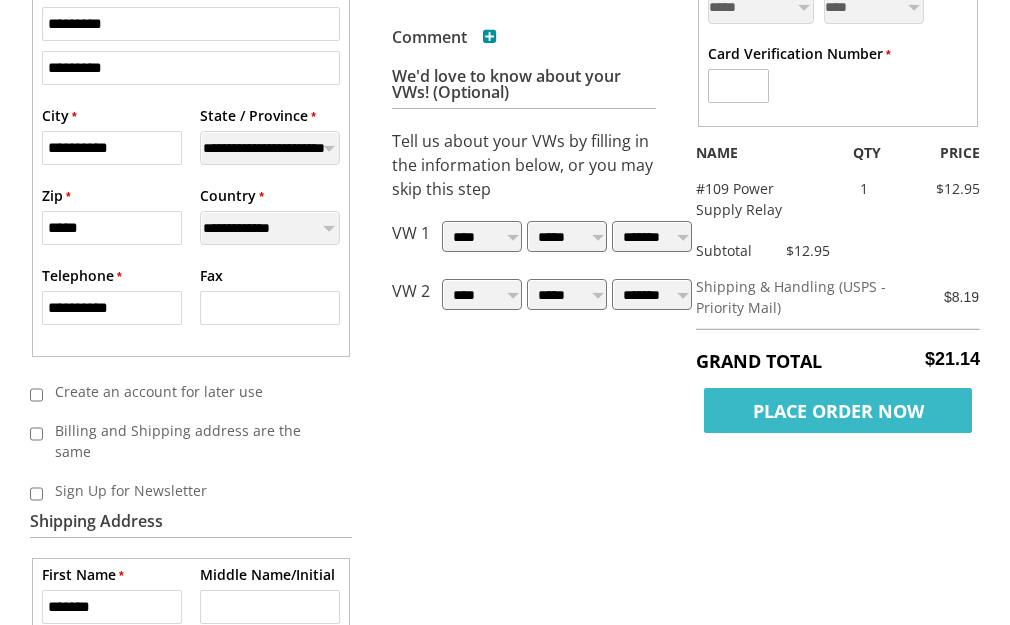 click on "Place Order Now" at bounding box center [838, 410] 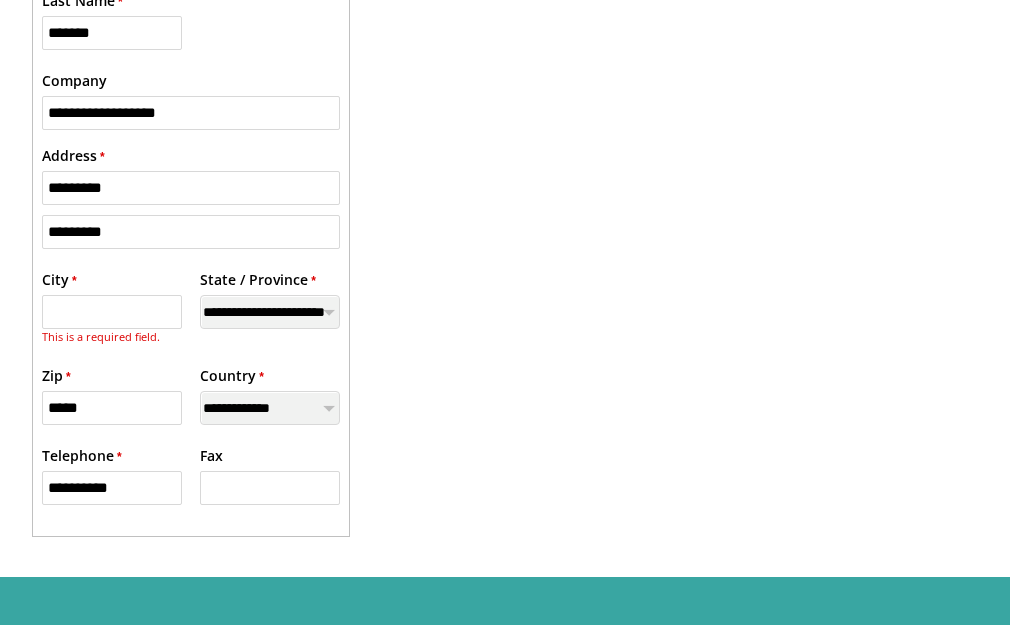 click on "* [CITY]" at bounding box center [112, 312] 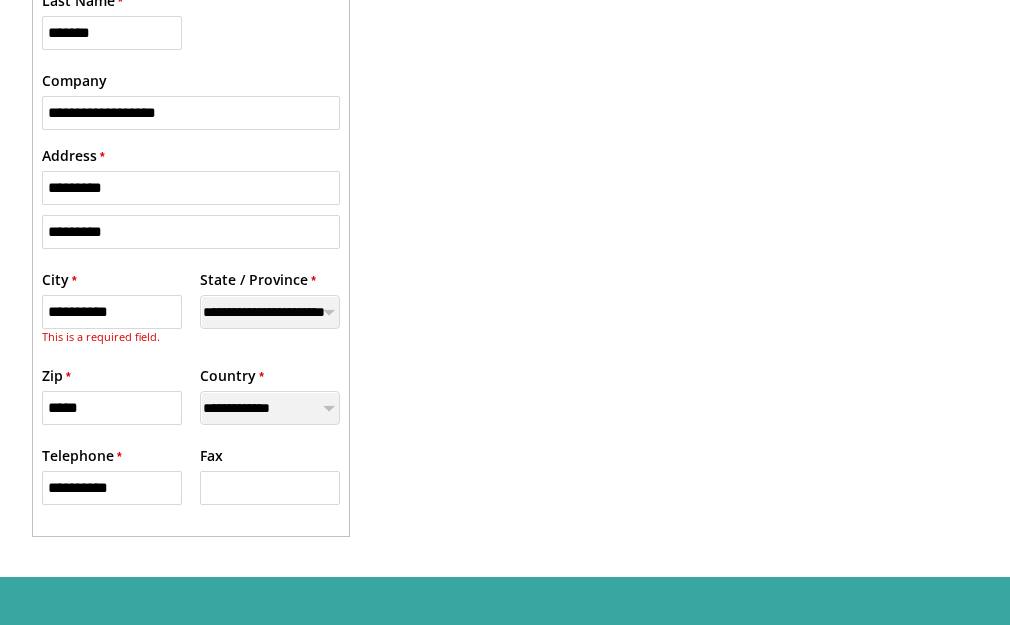 type on "**********" 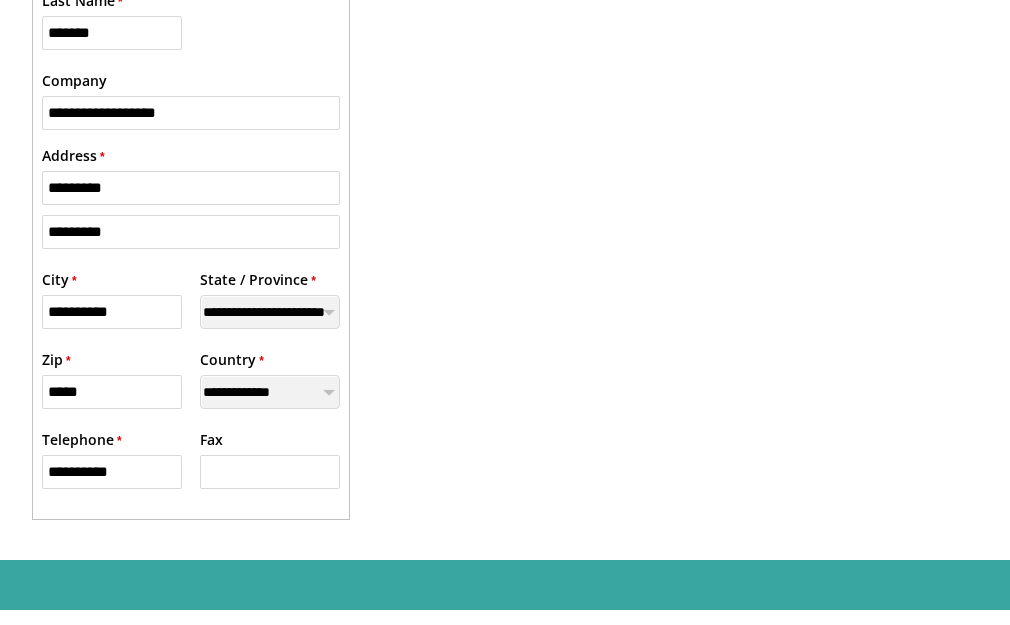 drag, startPoint x: 122, startPoint y: 228, endPoint x: 10, endPoint y: 232, distance: 112.0714 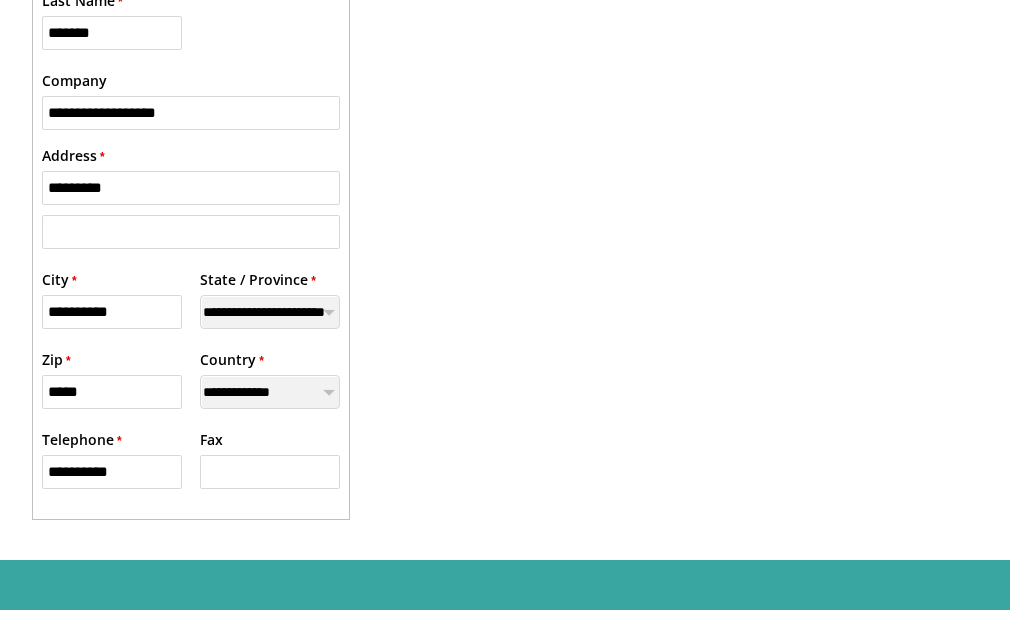 type 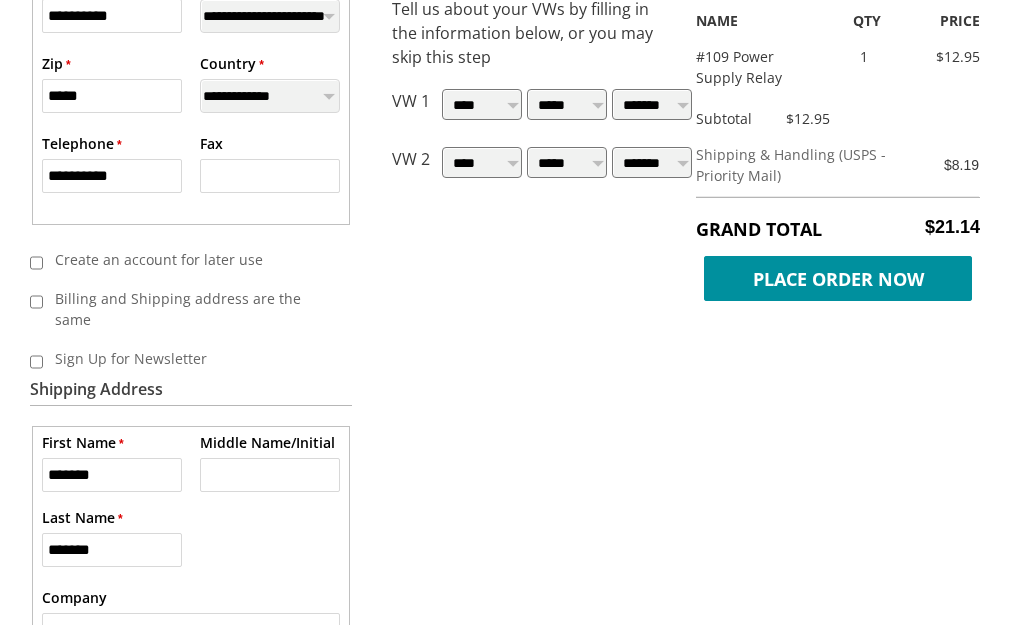 scroll, scrollTop: 889, scrollLeft: 0, axis: vertical 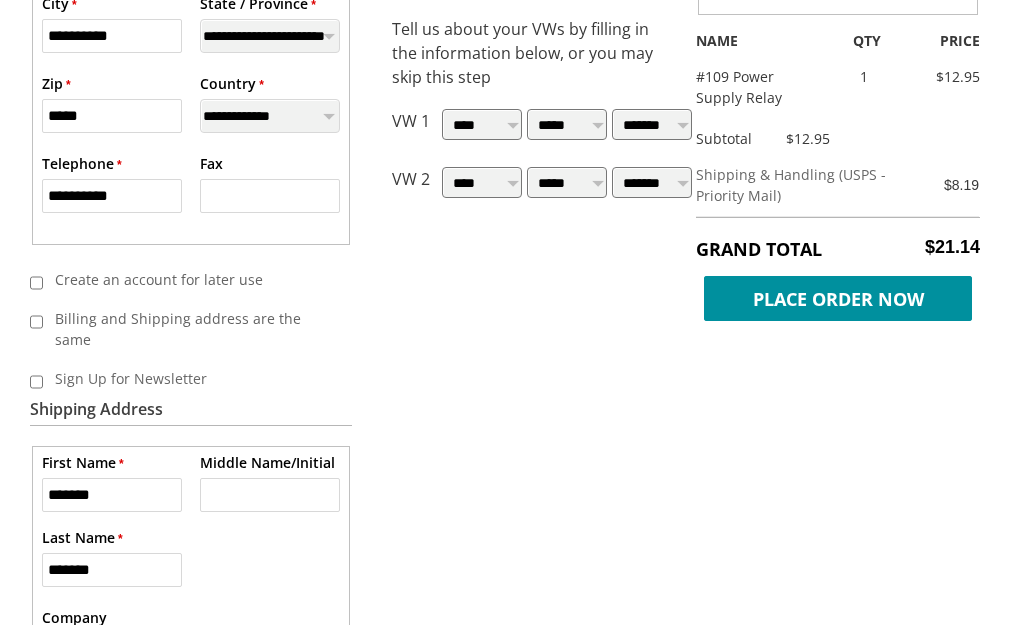 type 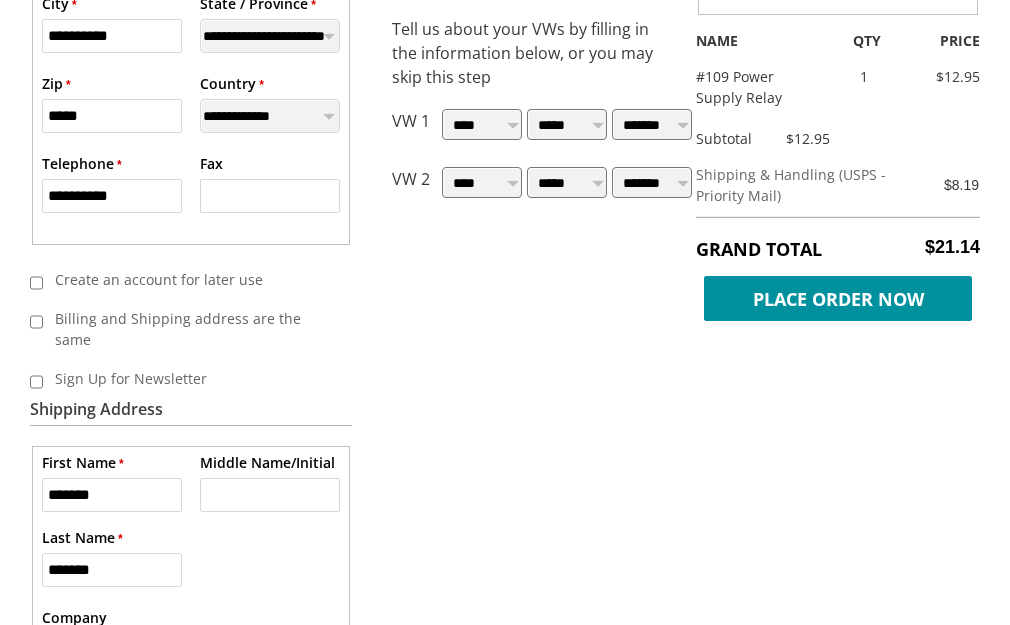 drag, startPoint x: 154, startPoint y: 192, endPoint x: 12, endPoint y: 209, distance: 143.01399 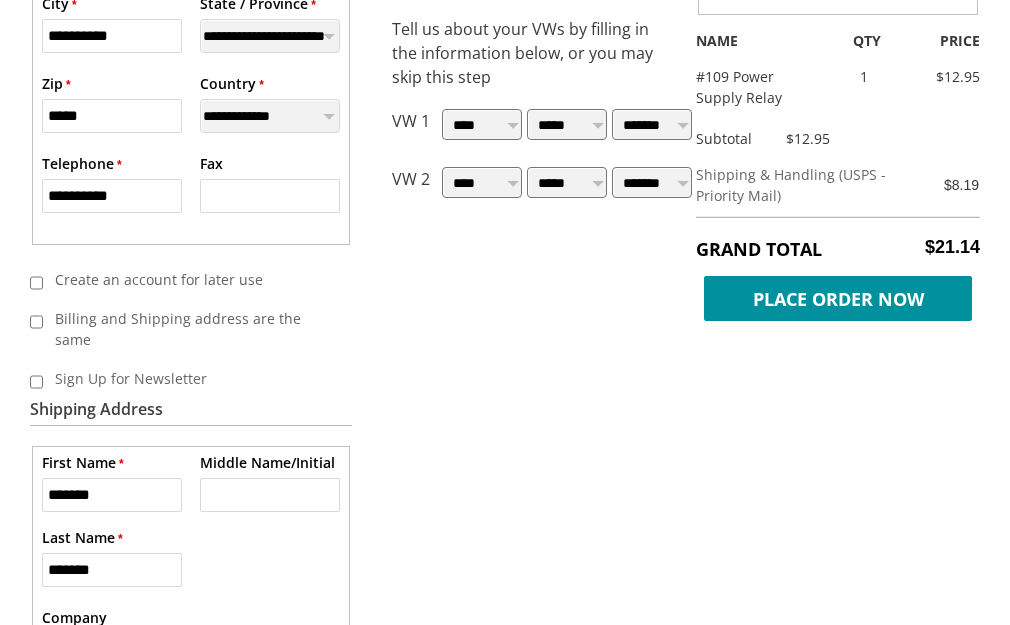 type on "**********" 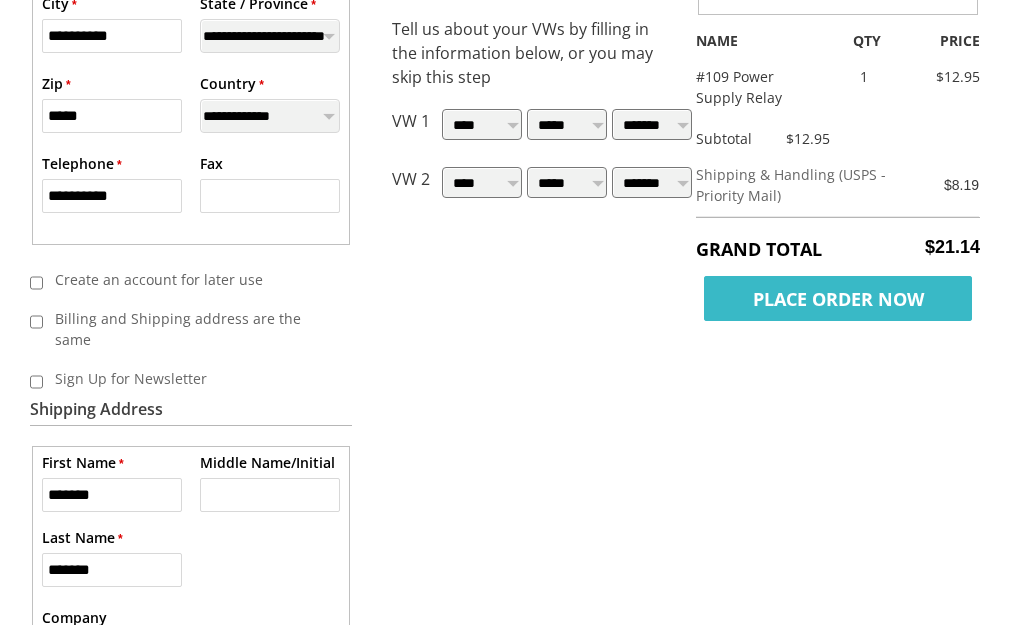click on "Place Order Now" at bounding box center (838, 298) 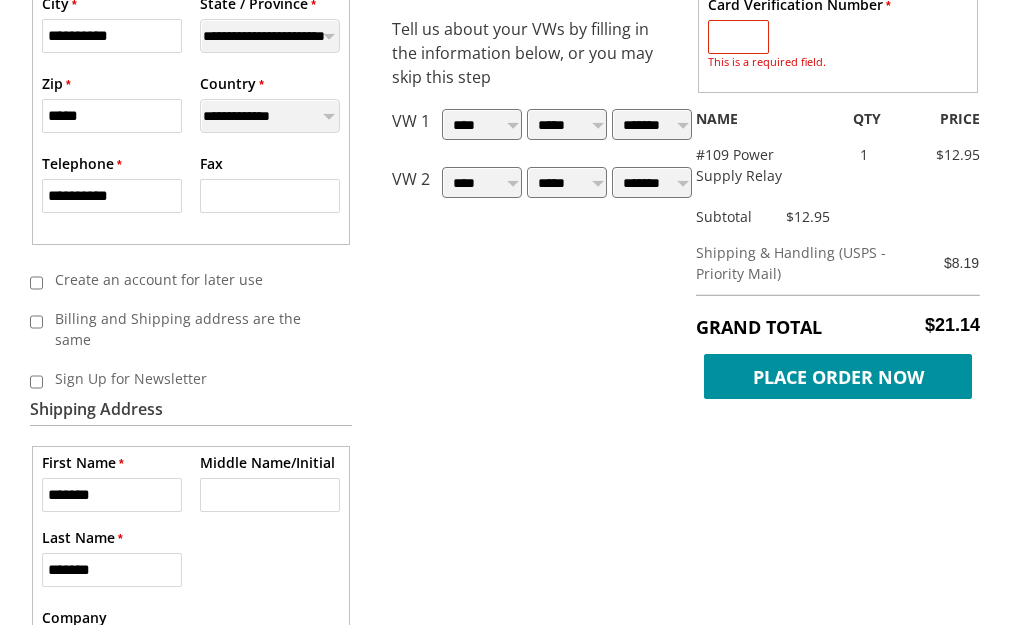 click on "* Card Verification Number" at bounding box center (738, 37) 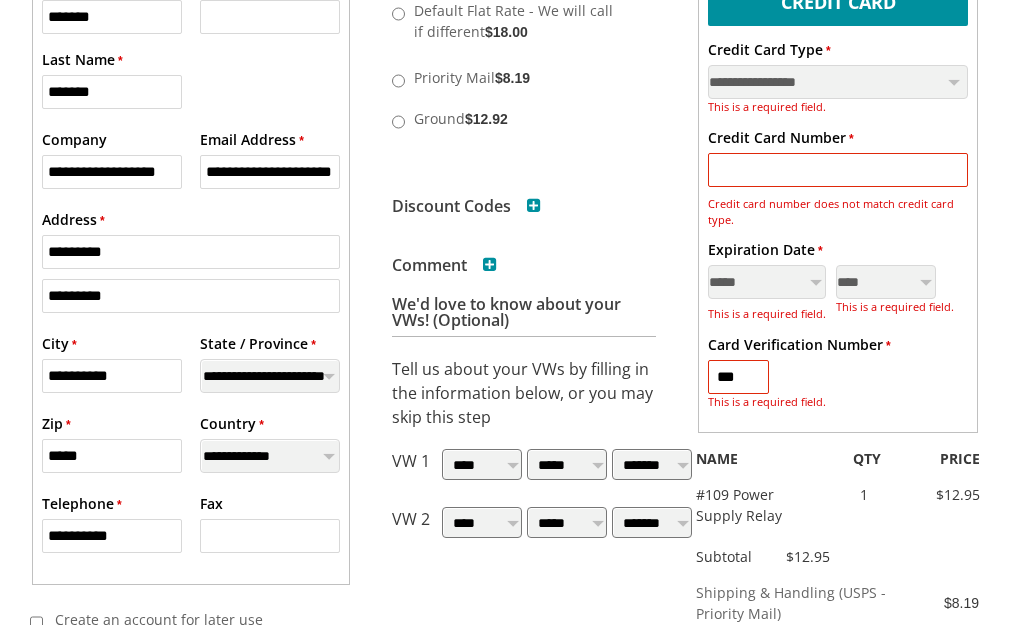 scroll, scrollTop: 522, scrollLeft: 0, axis: vertical 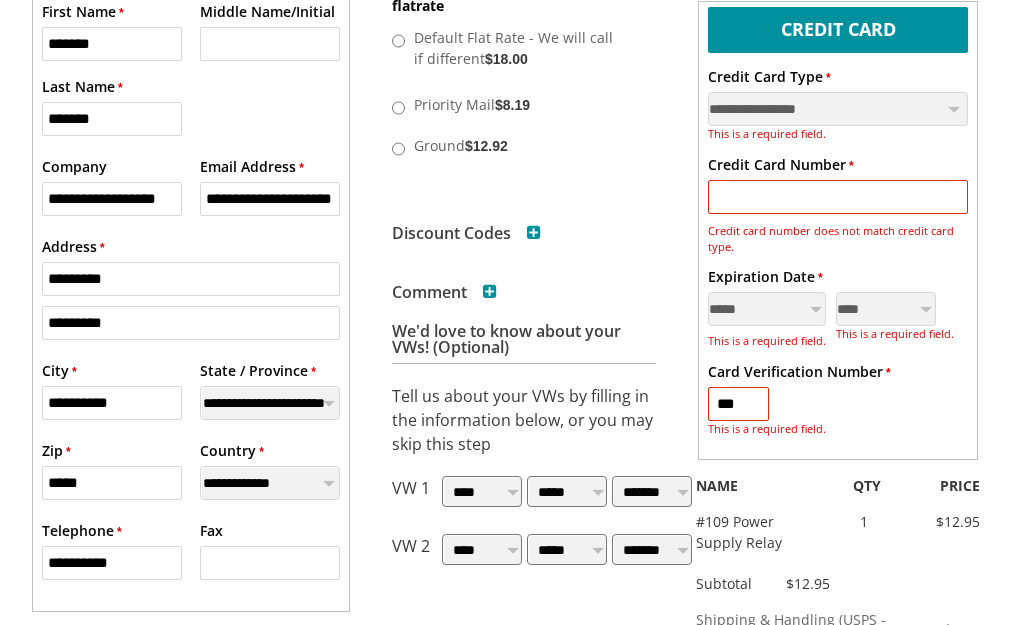 type on "***" 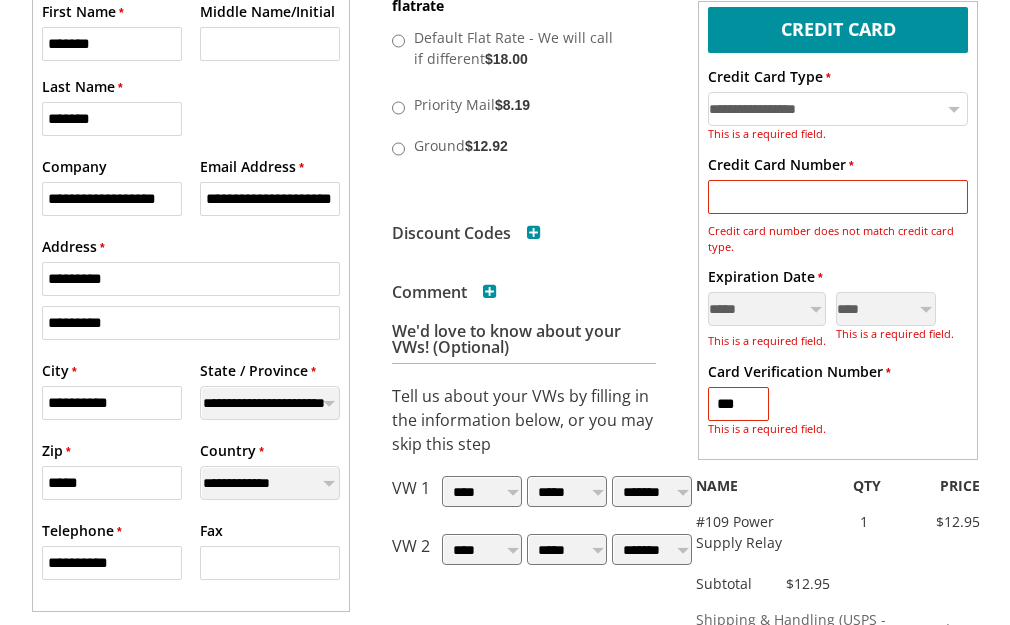 click on "**********" at bounding box center (838, 109) 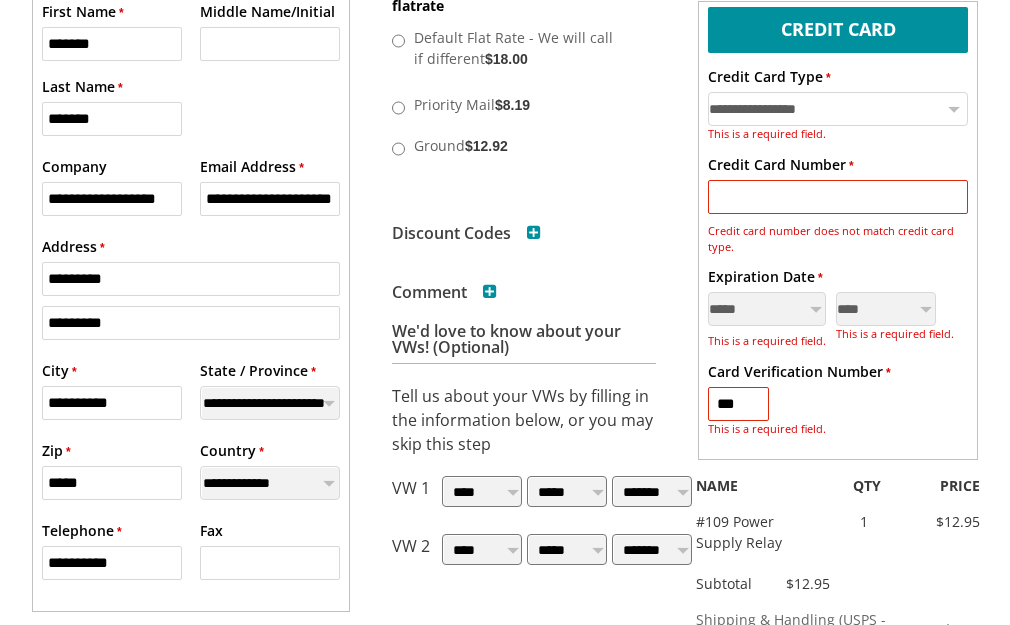 select on "**" 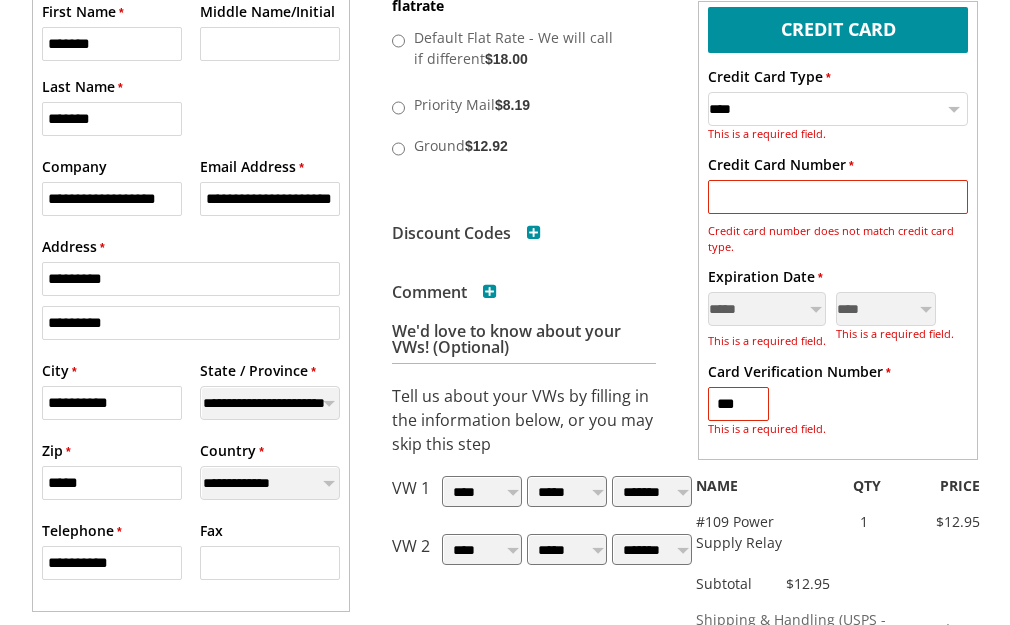 click on "**********" at bounding box center (838, 109) 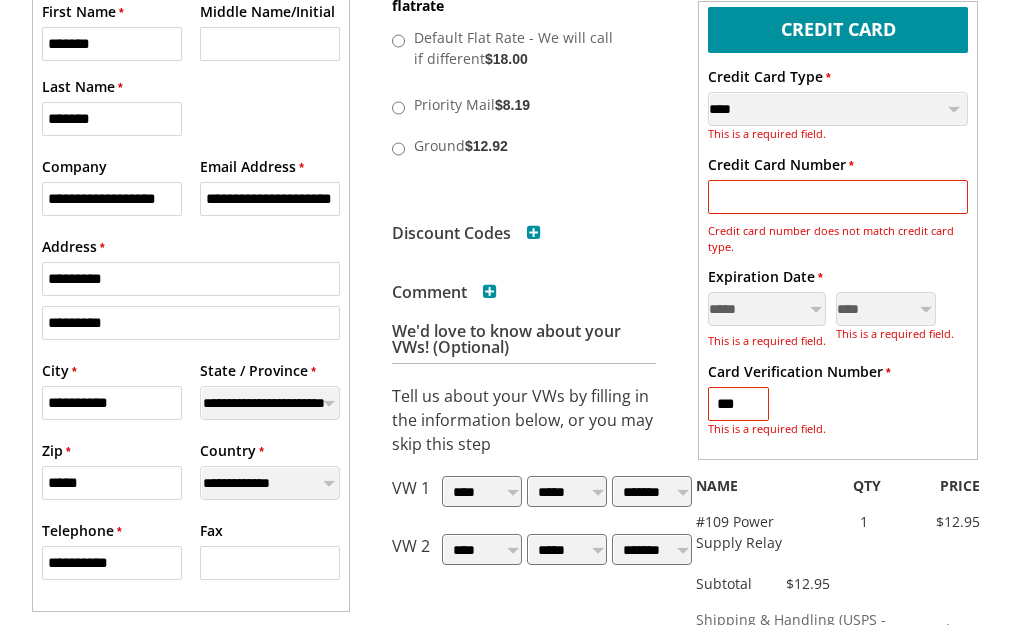 click on "* Credit Card Number" at bounding box center (838, 197) 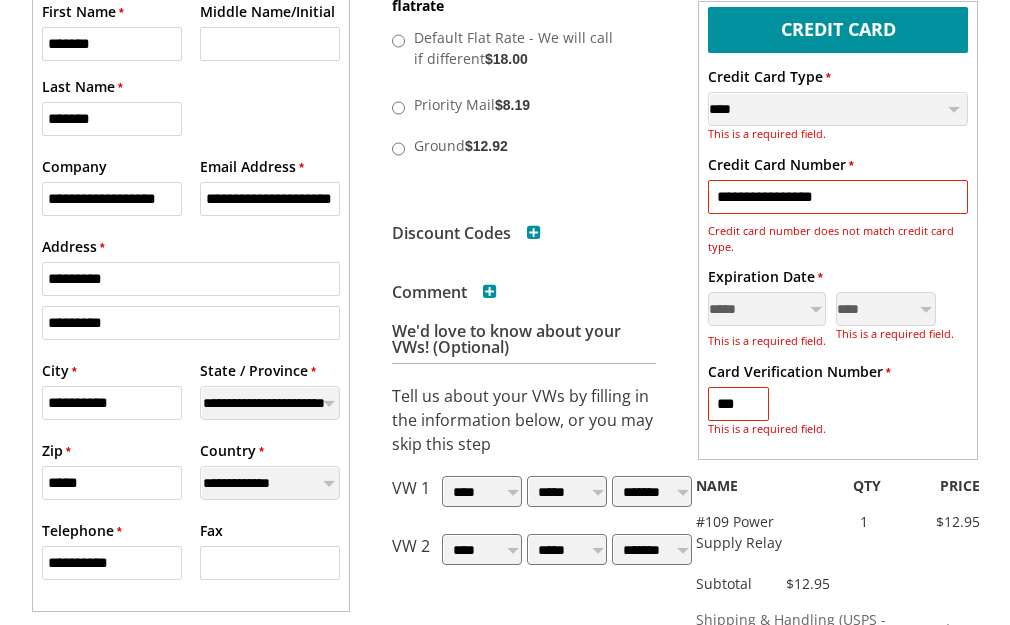 type on "**********" 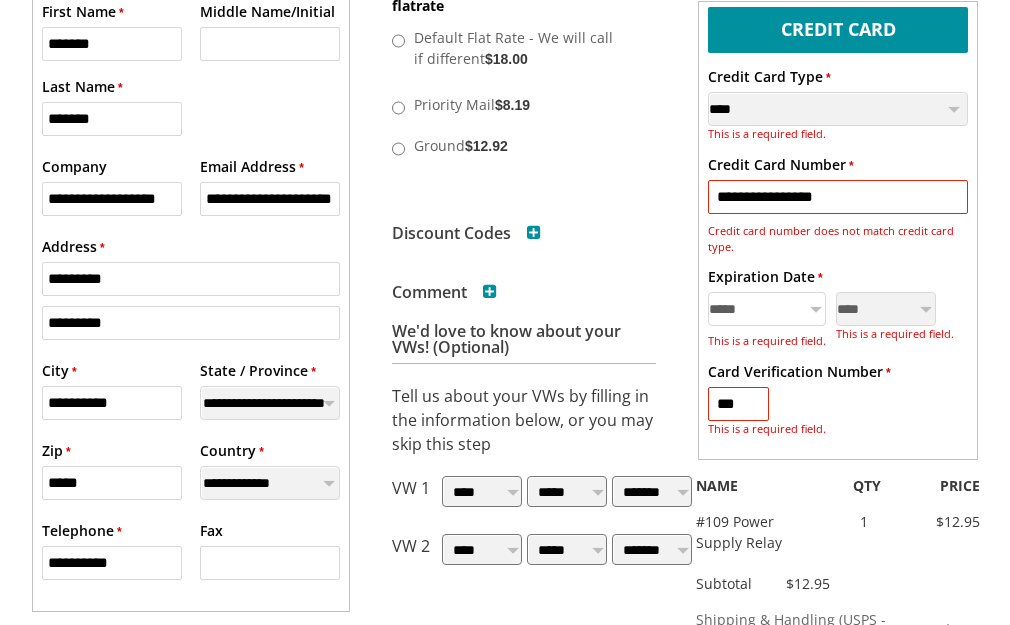 click on "**********" at bounding box center [767, 309] 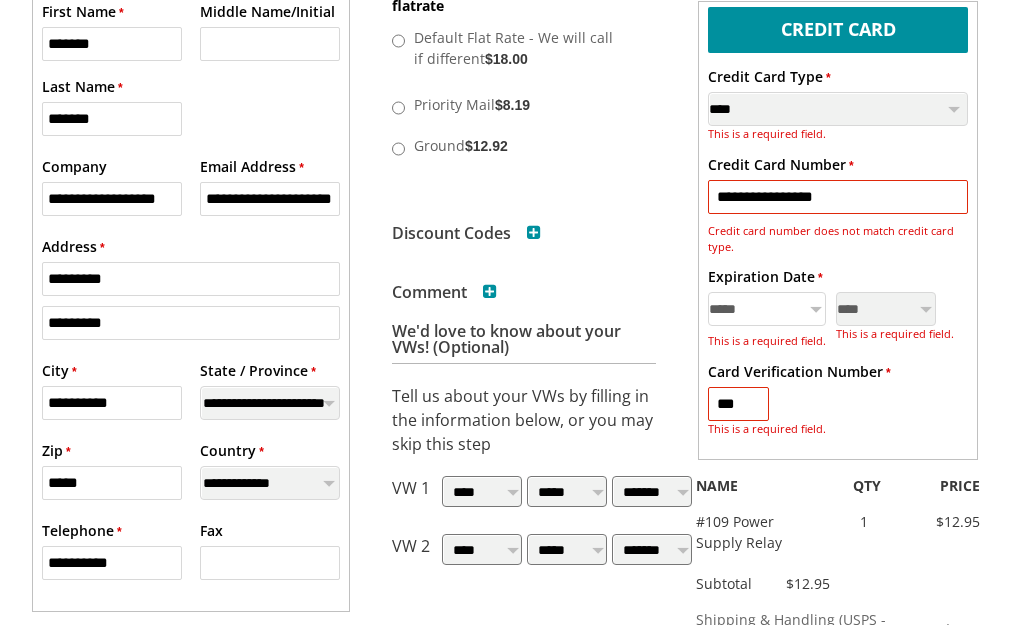 select on "**" 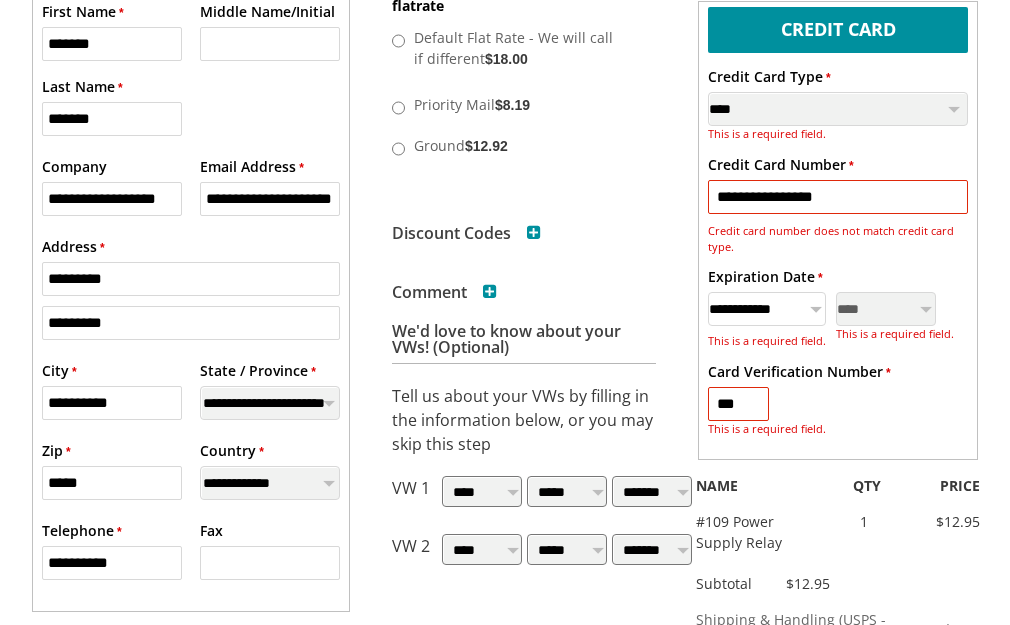 click on "**********" at bounding box center (767, 309) 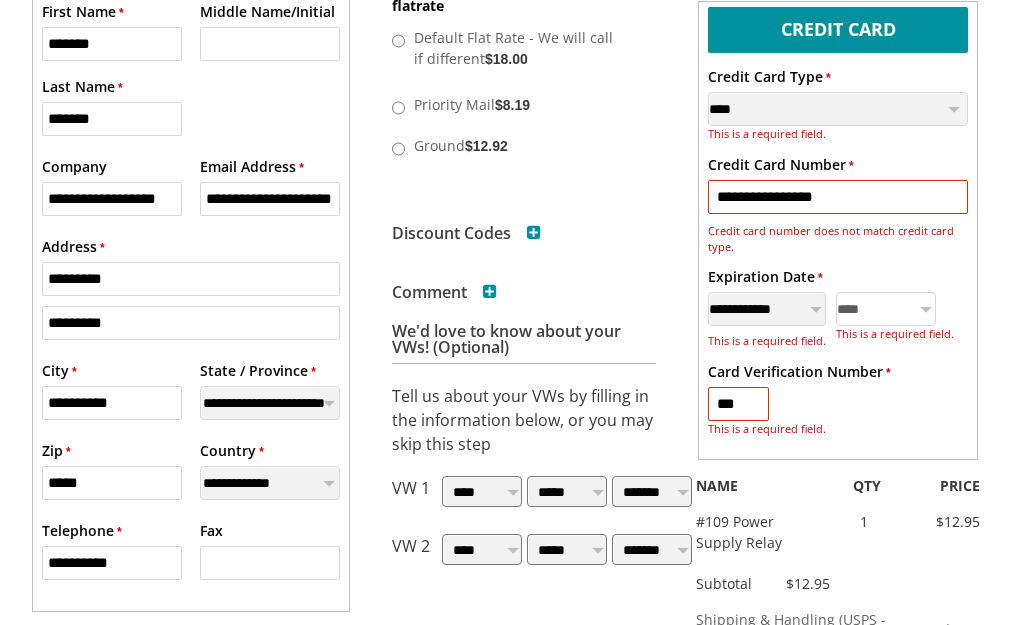click on "****
****
****
****
****
****
****
****
****
****
****
****" at bounding box center [886, 309] 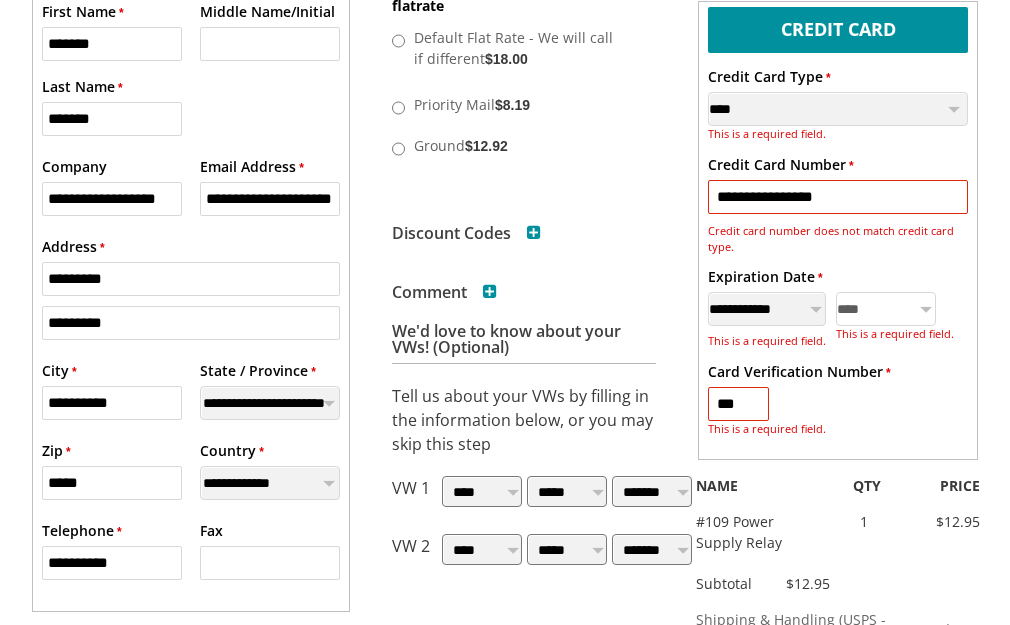 select on "****" 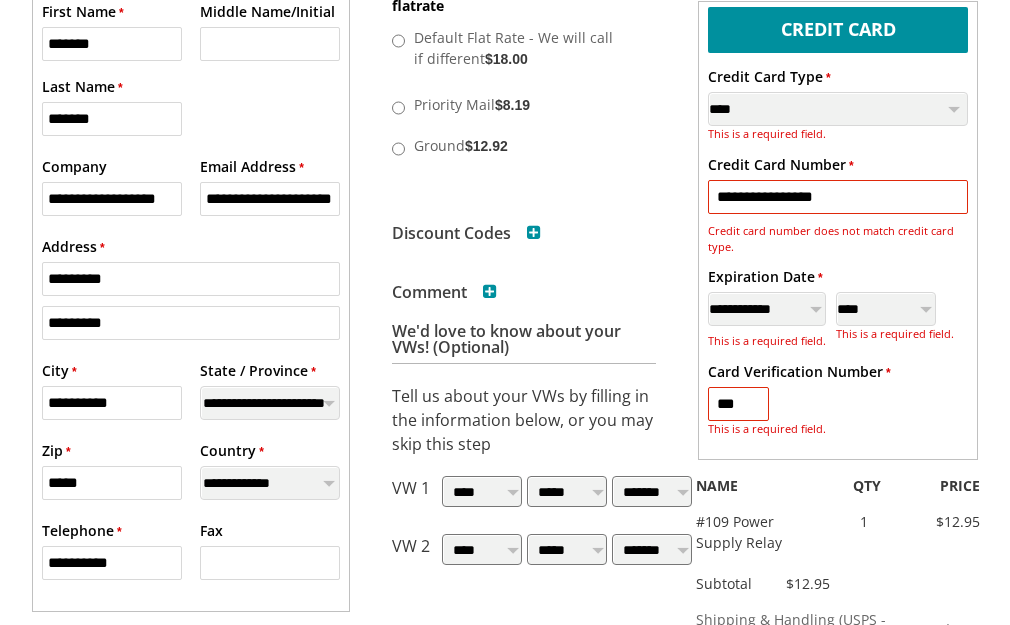 scroll, scrollTop: 949, scrollLeft: 0, axis: vertical 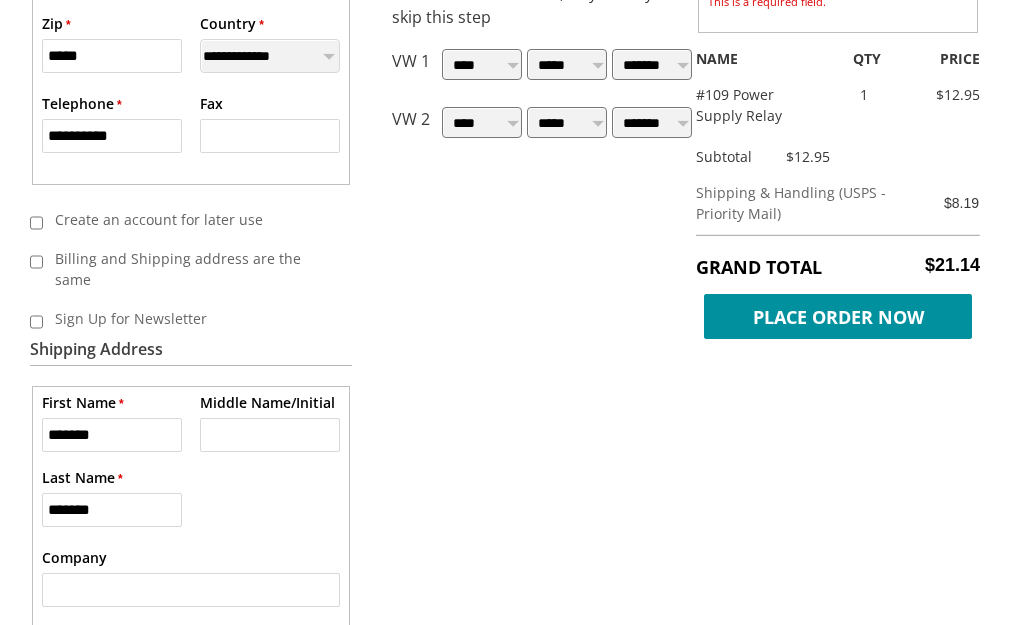 type 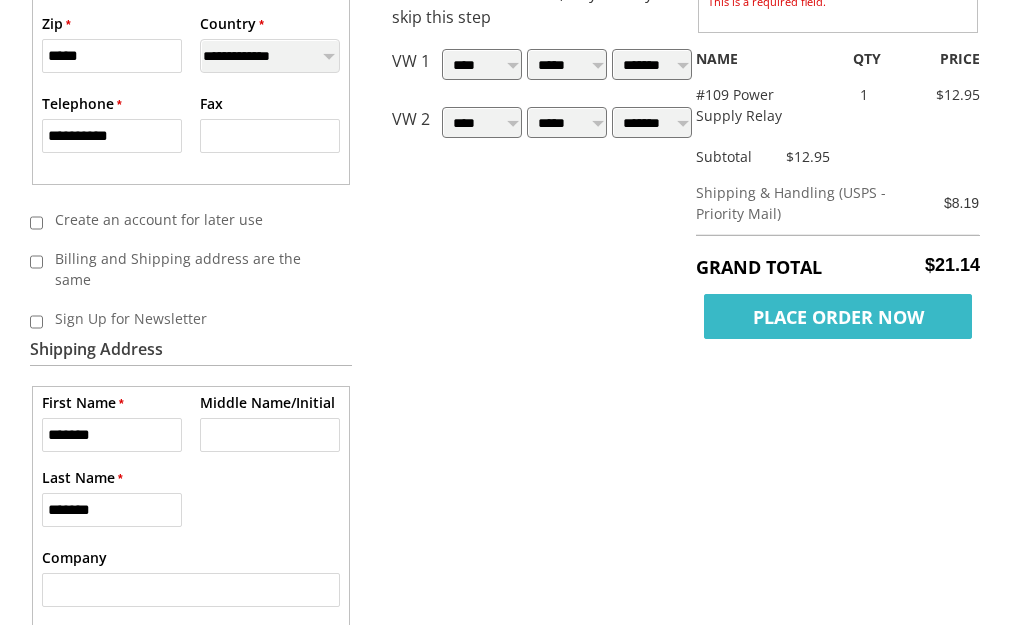 click on "Place Order Now" at bounding box center [838, 316] 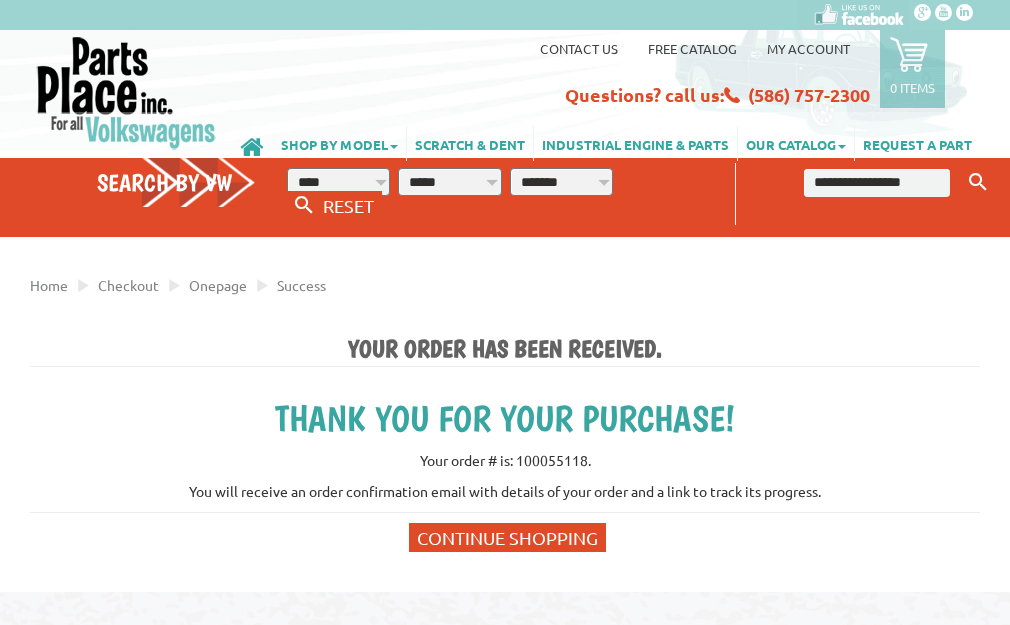 scroll, scrollTop: 0, scrollLeft: 0, axis: both 